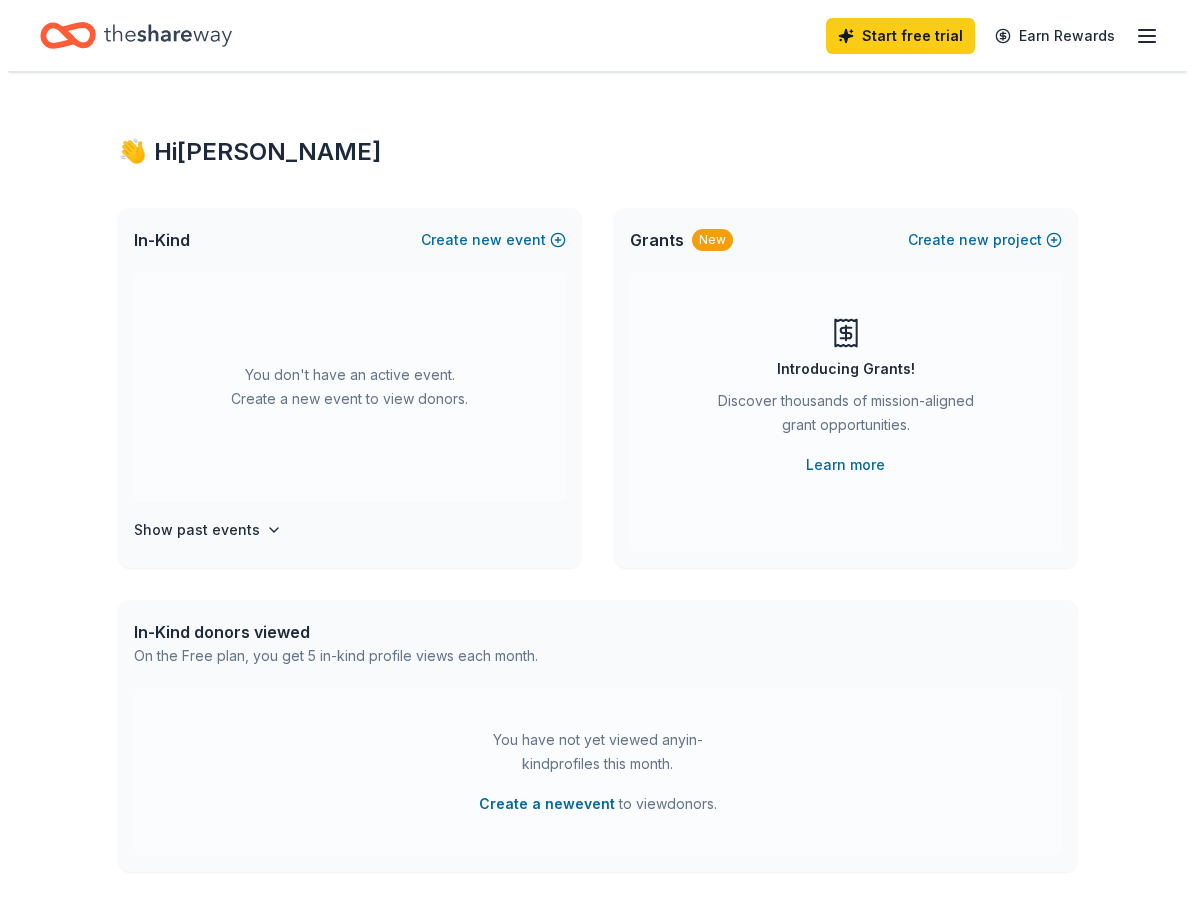 scroll, scrollTop: 0, scrollLeft: 0, axis: both 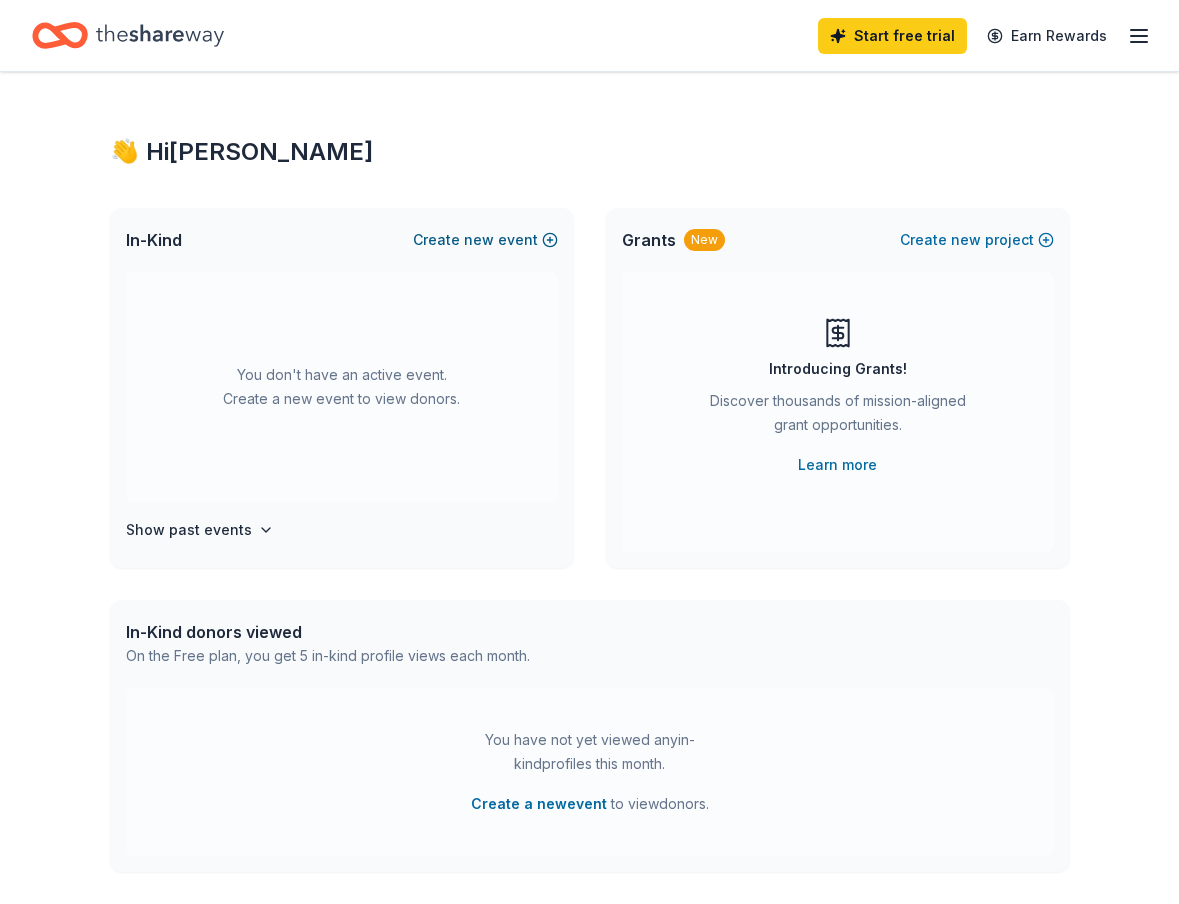 click on "Create  new  event" at bounding box center (485, 240) 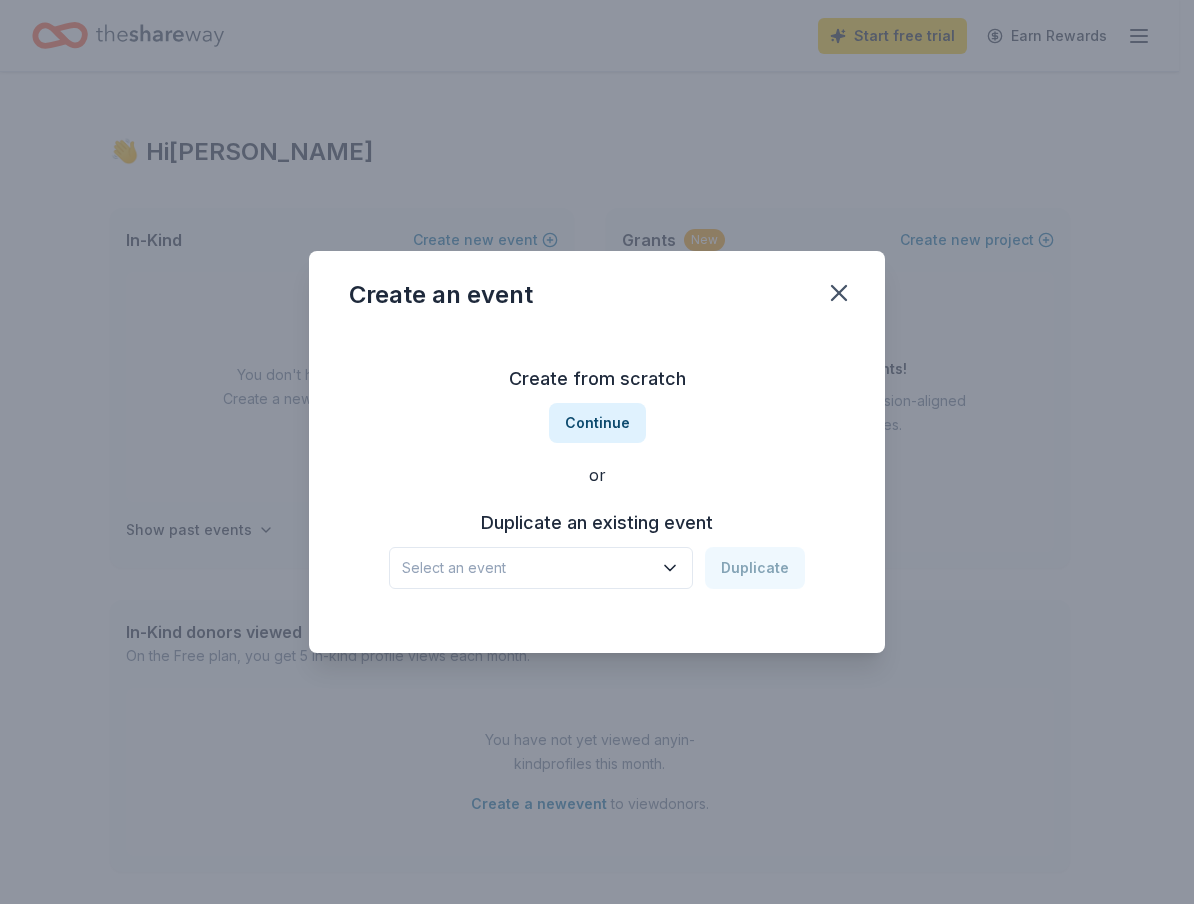 click on "Duplicate an existing event" at bounding box center [597, 523] 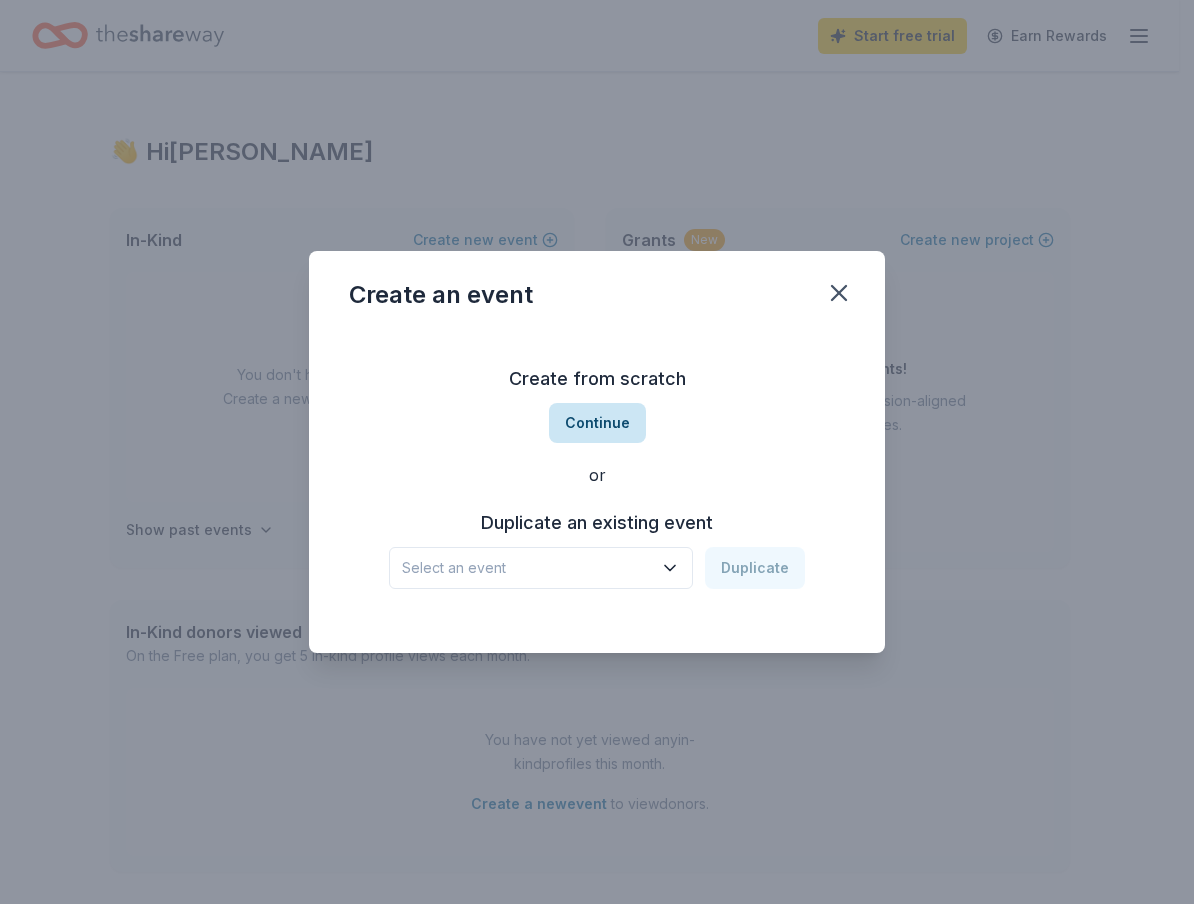 click on "Continue" at bounding box center [597, 423] 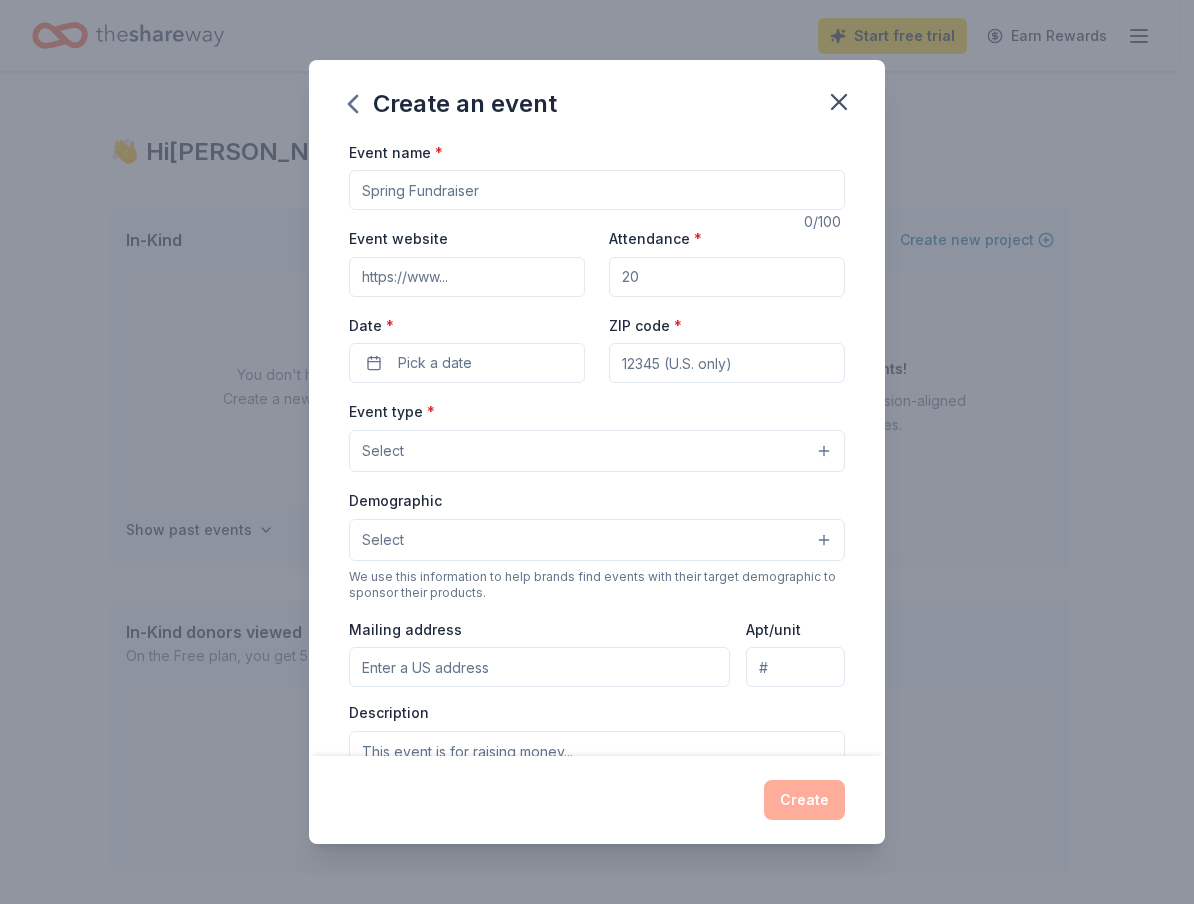 click on "Event name *" at bounding box center (597, 190) 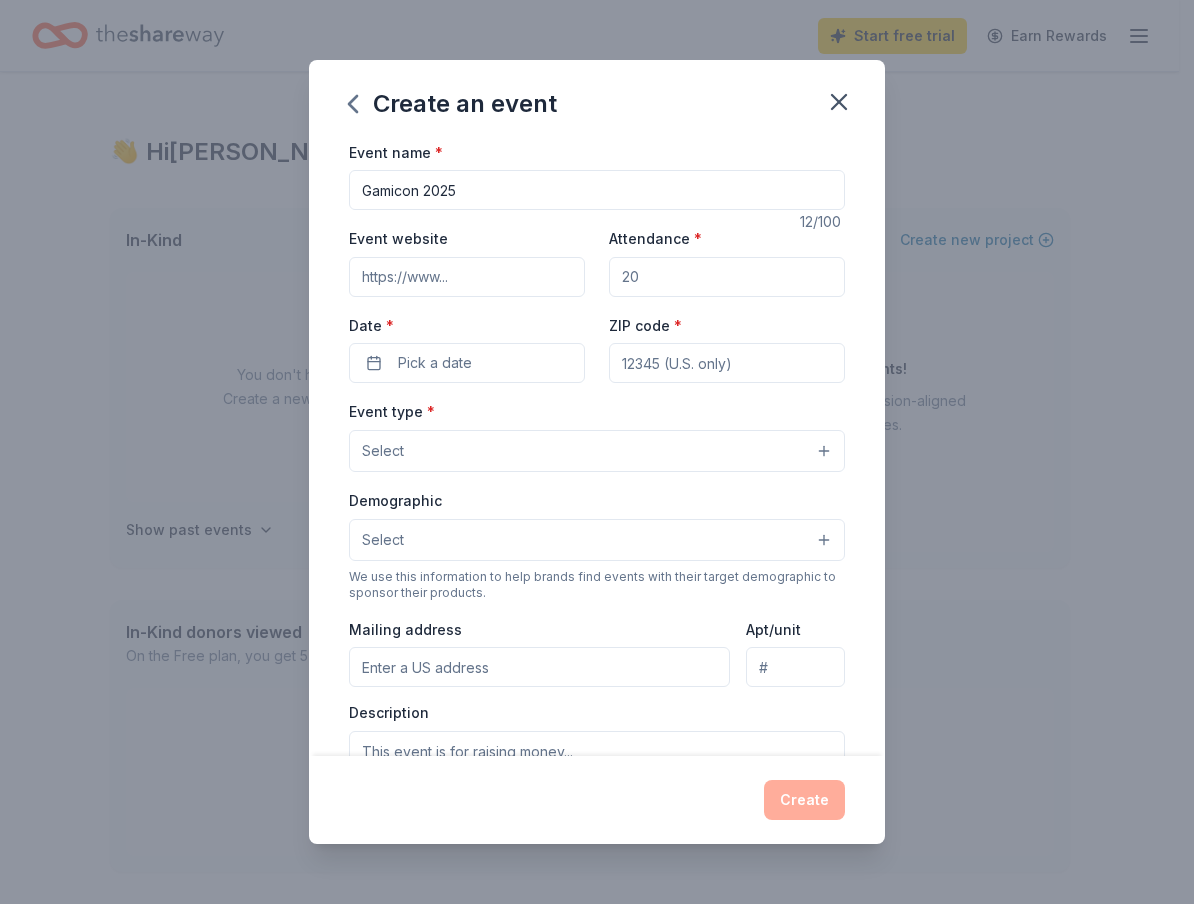 type on "Gamicon 2025" 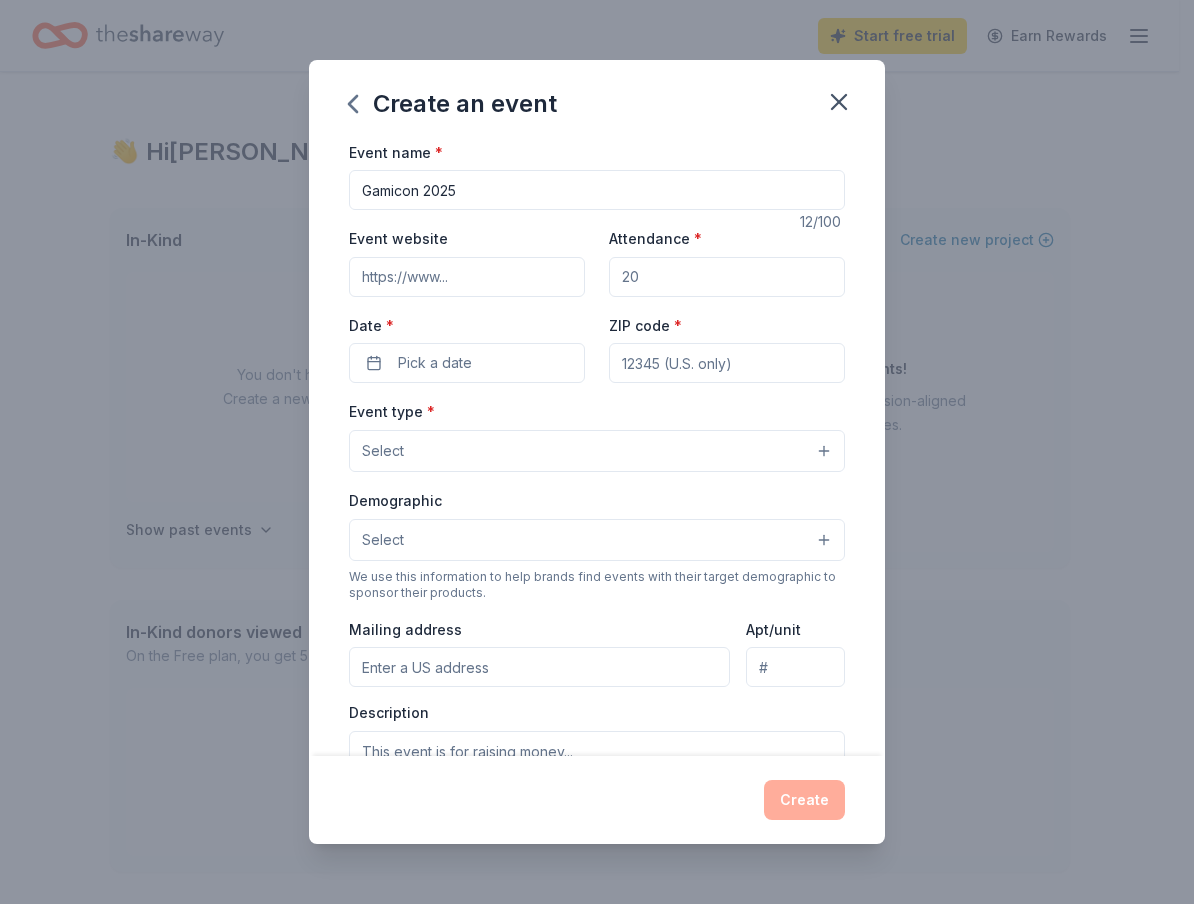 click on "Event website" at bounding box center (467, 277) 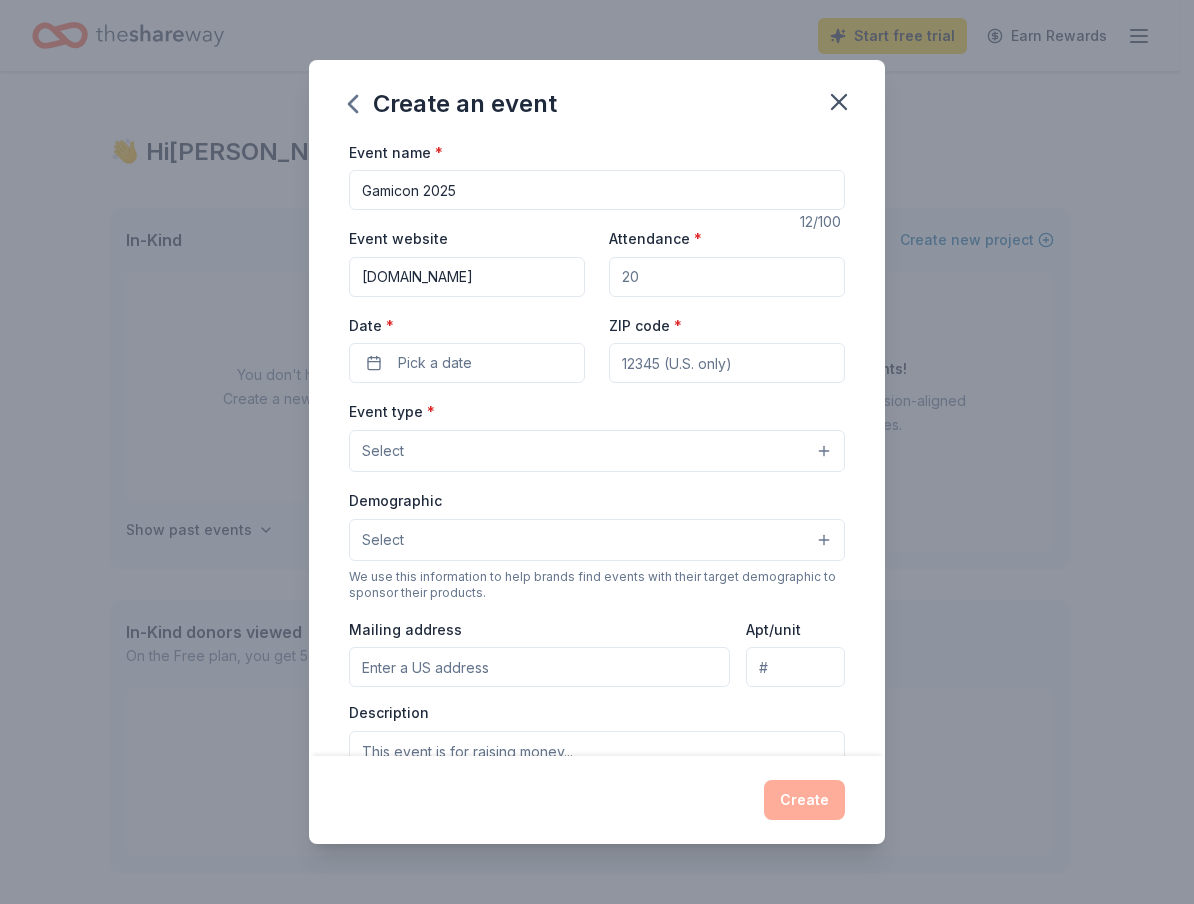 type on "www.gamicon.org" 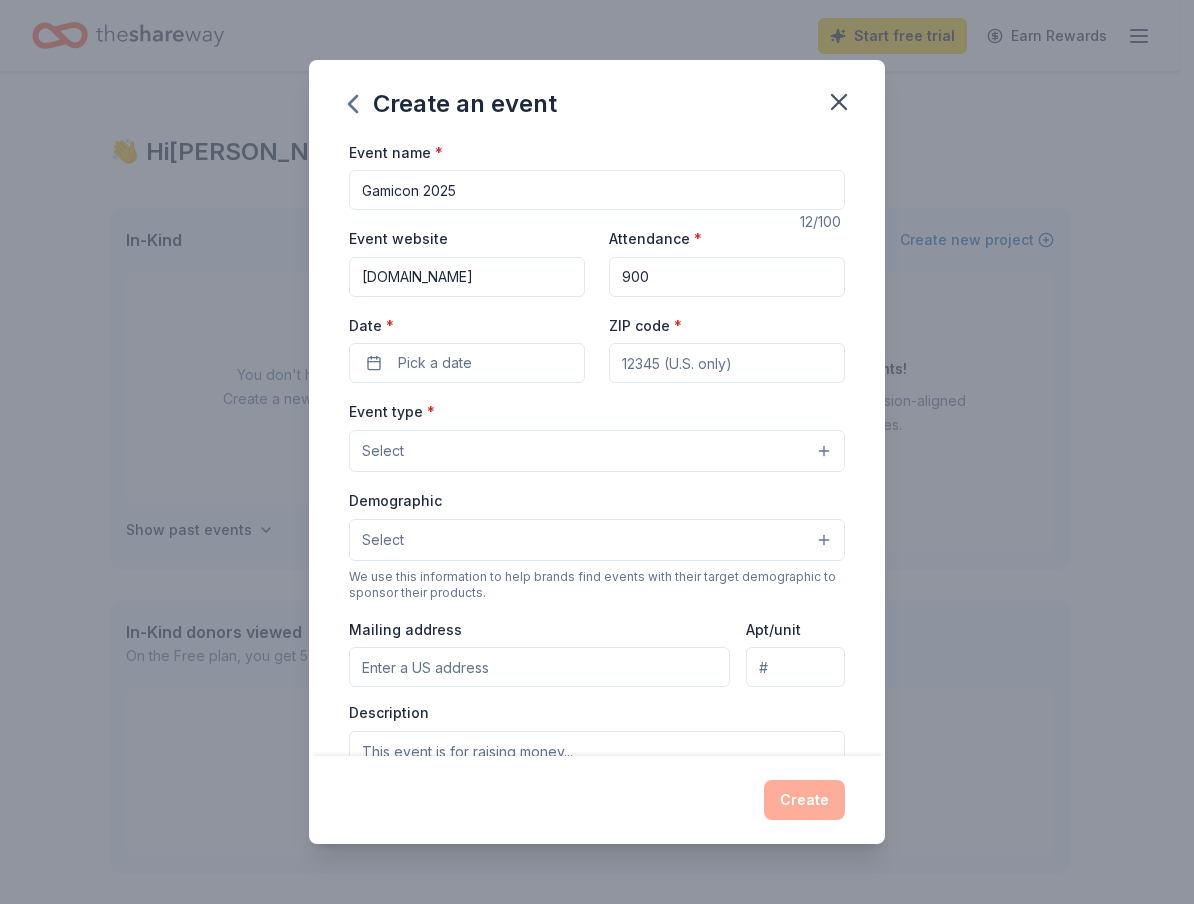 type on "900" 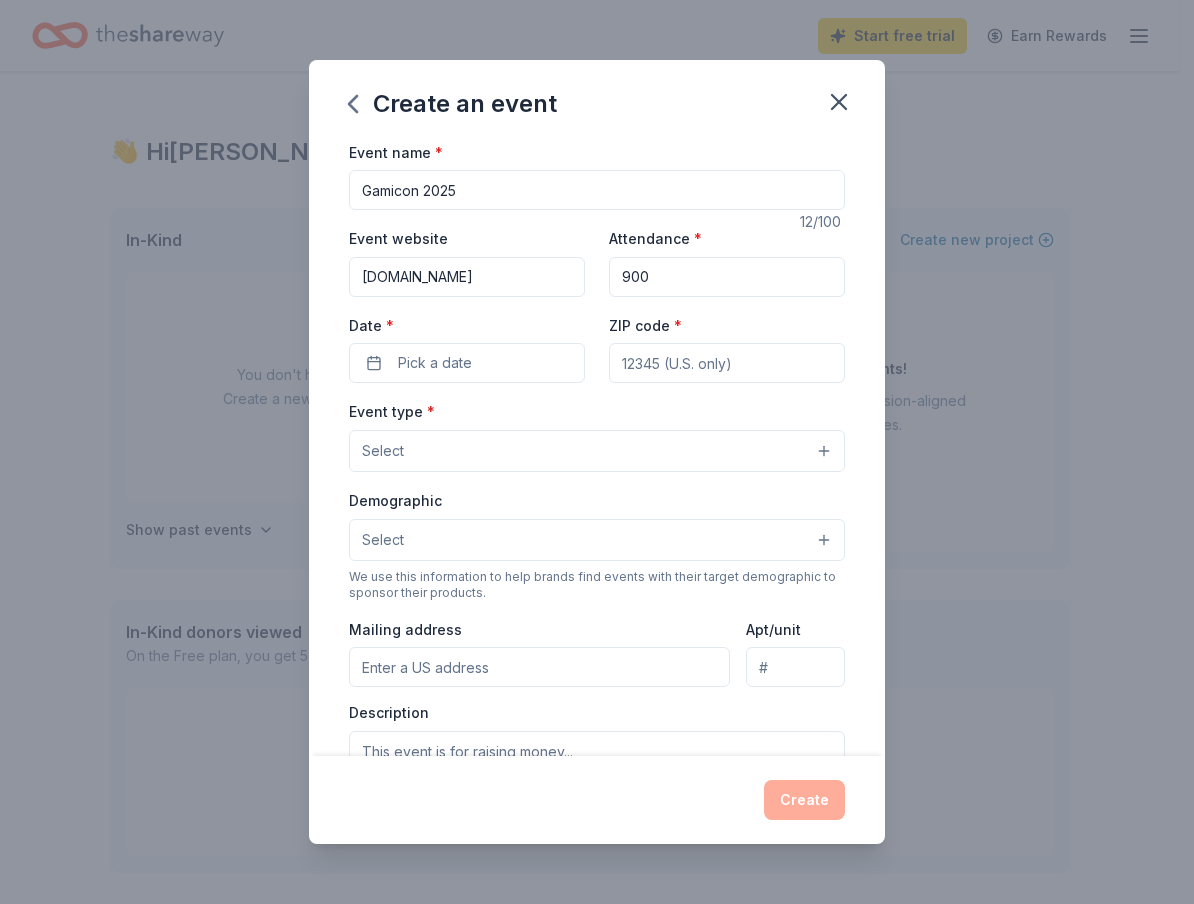 type 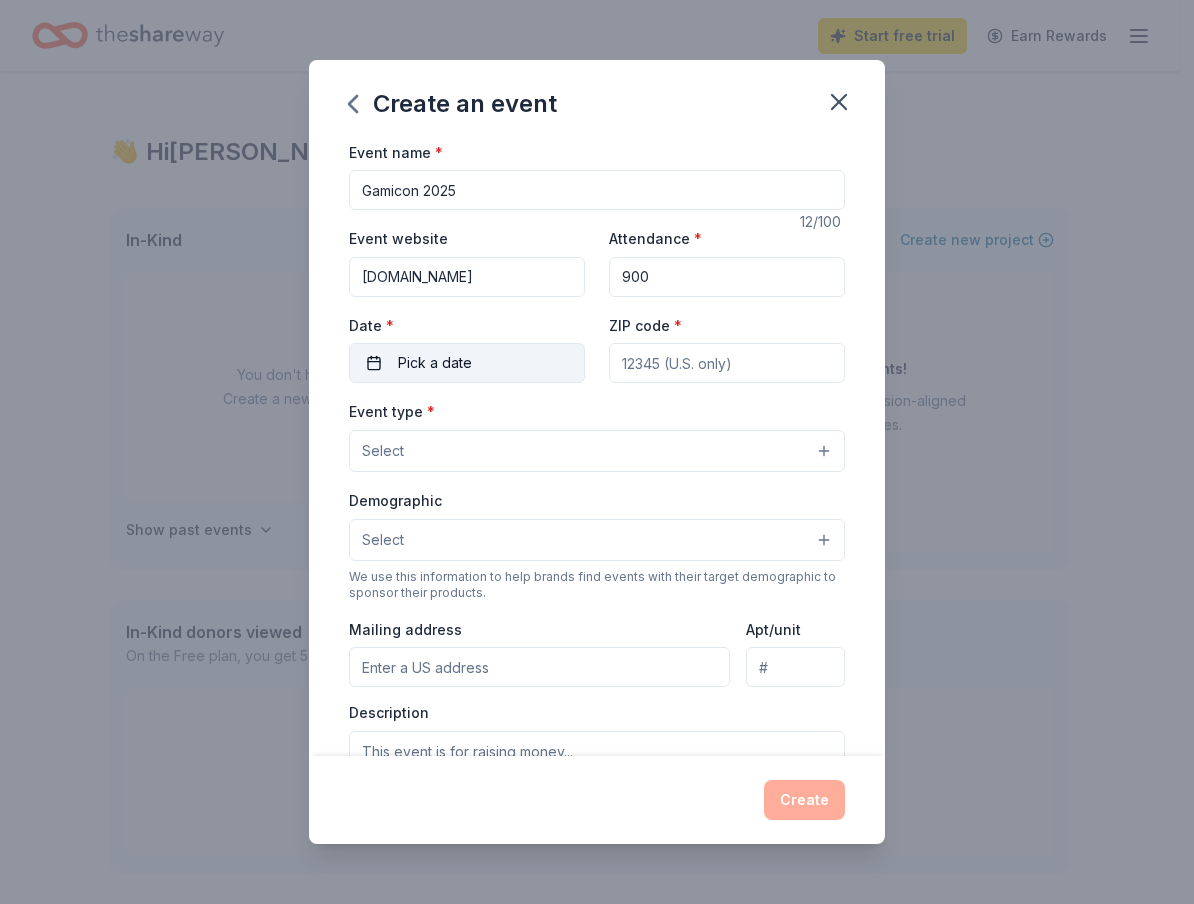 click on "Pick a date" at bounding box center (435, 363) 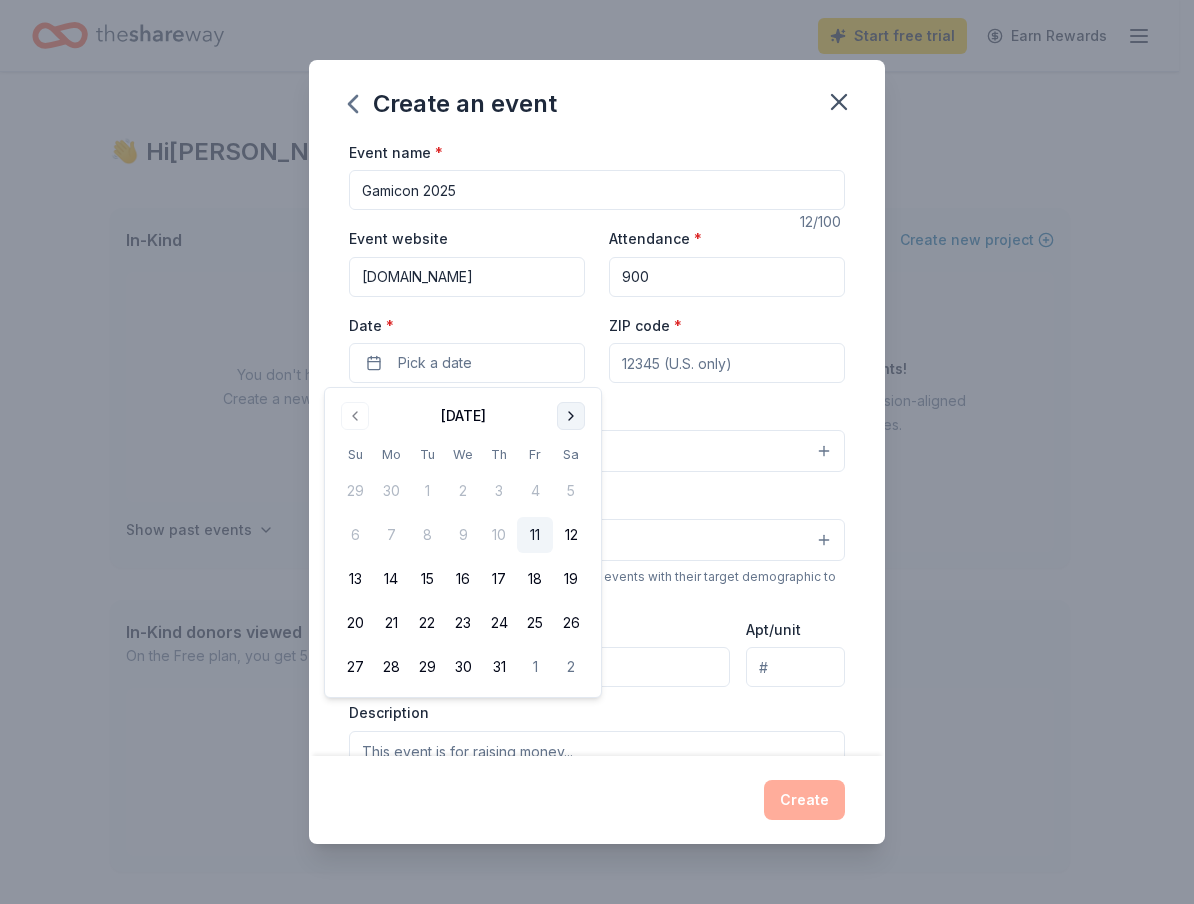 click at bounding box center (571, 416) 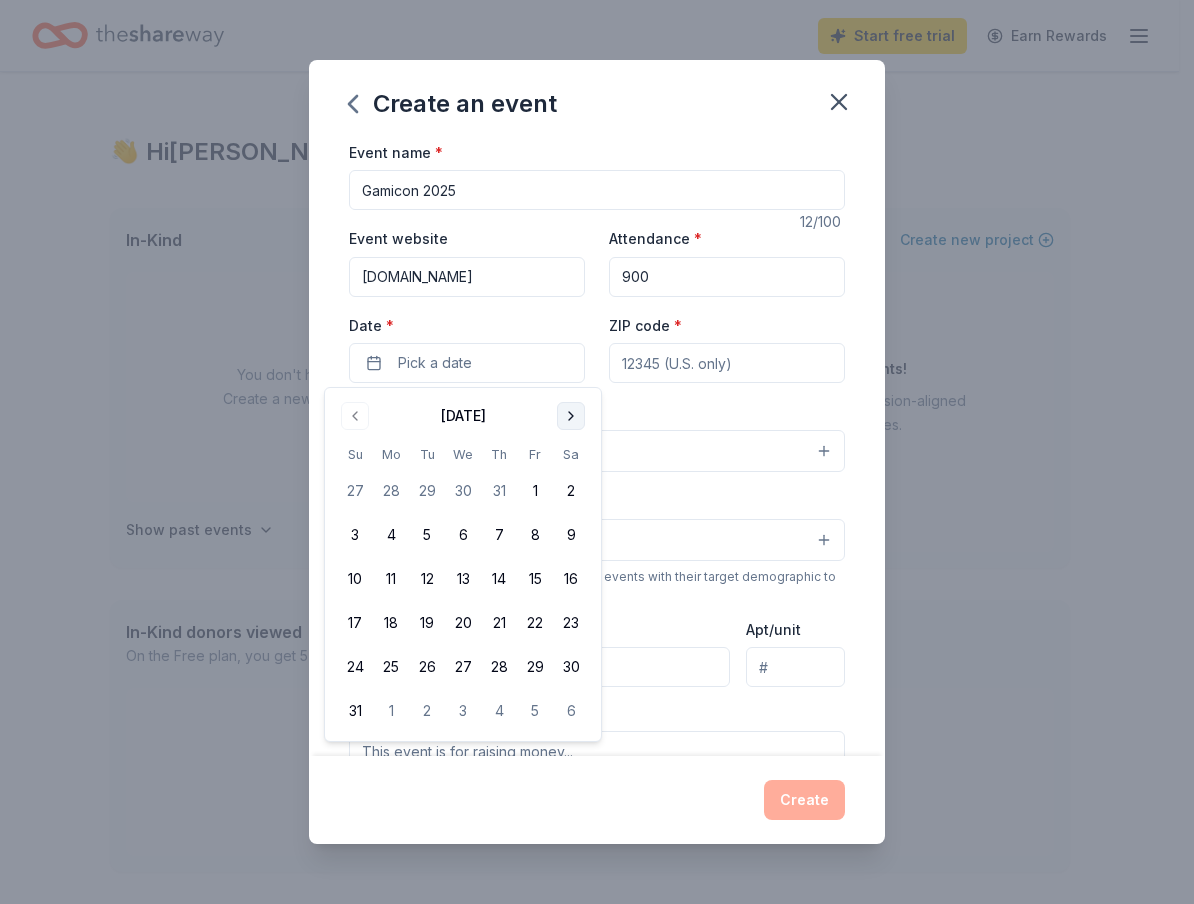 click at bounding box center [571, 416] 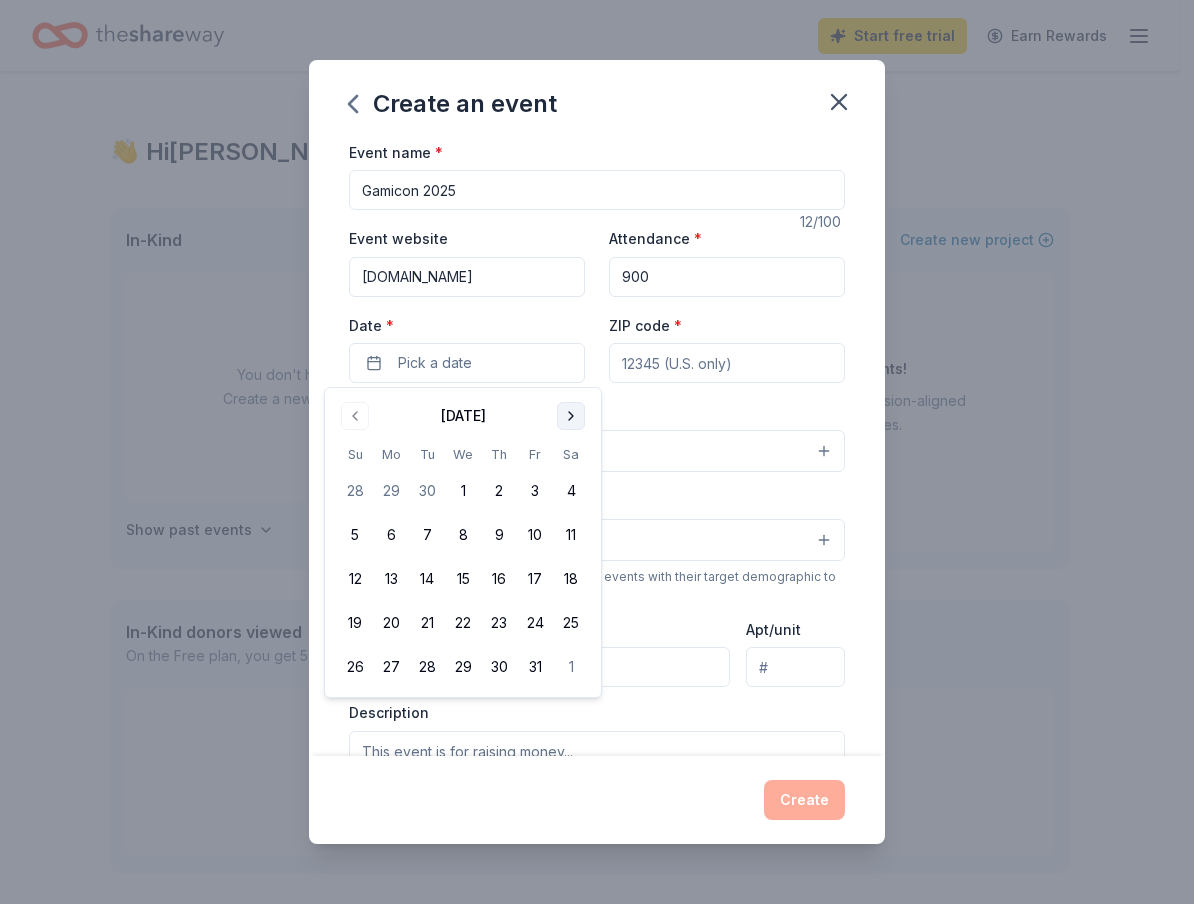 click at bounding box center [571, 416] 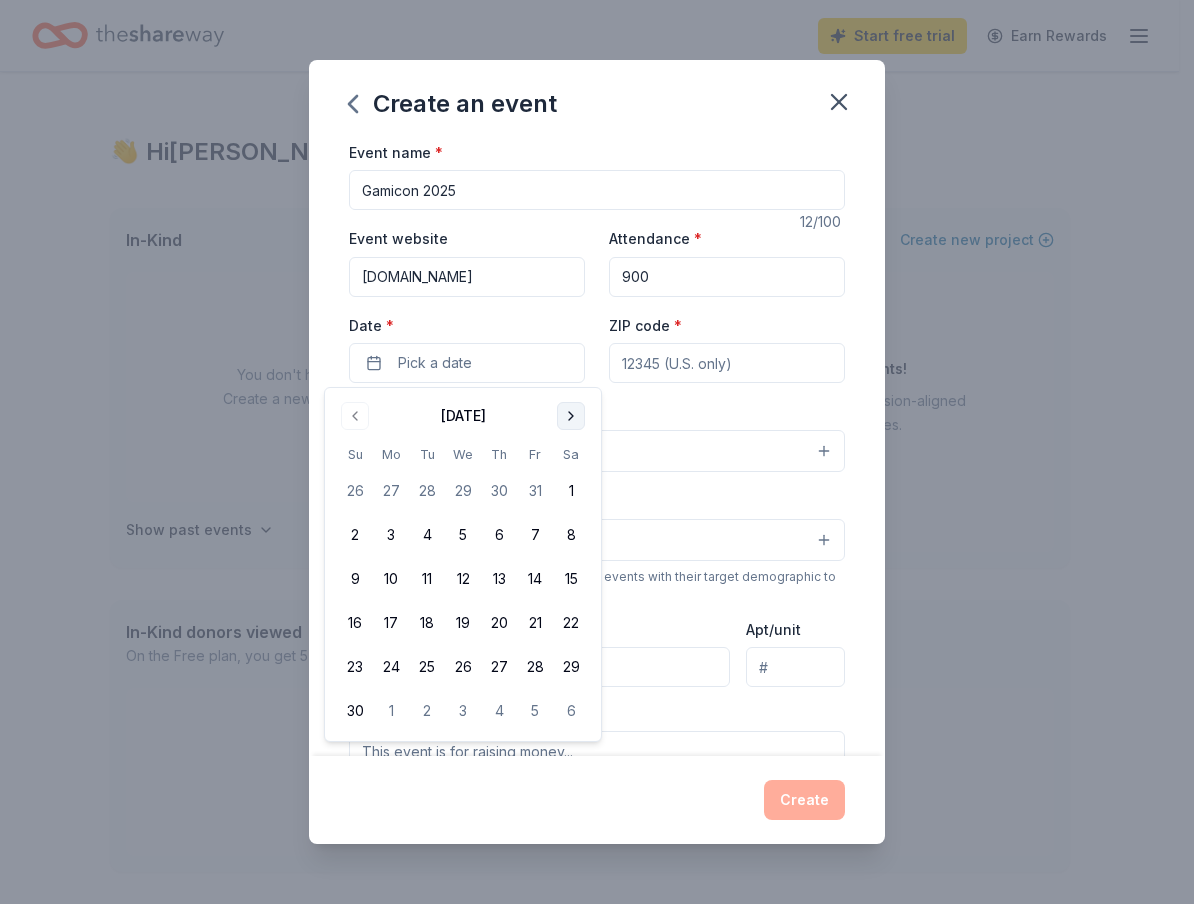 click at bounding box center [571, 416] 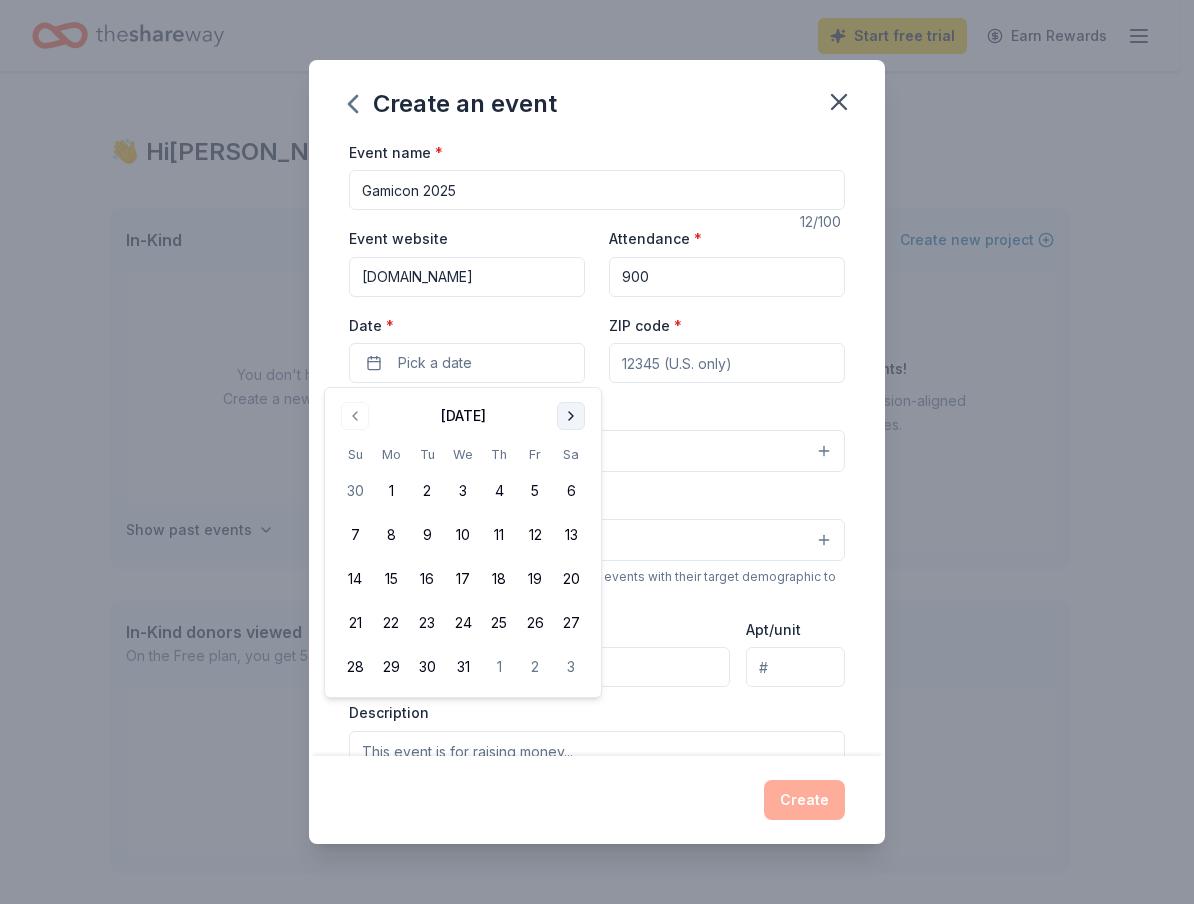 click at bounding box center (571, 416) 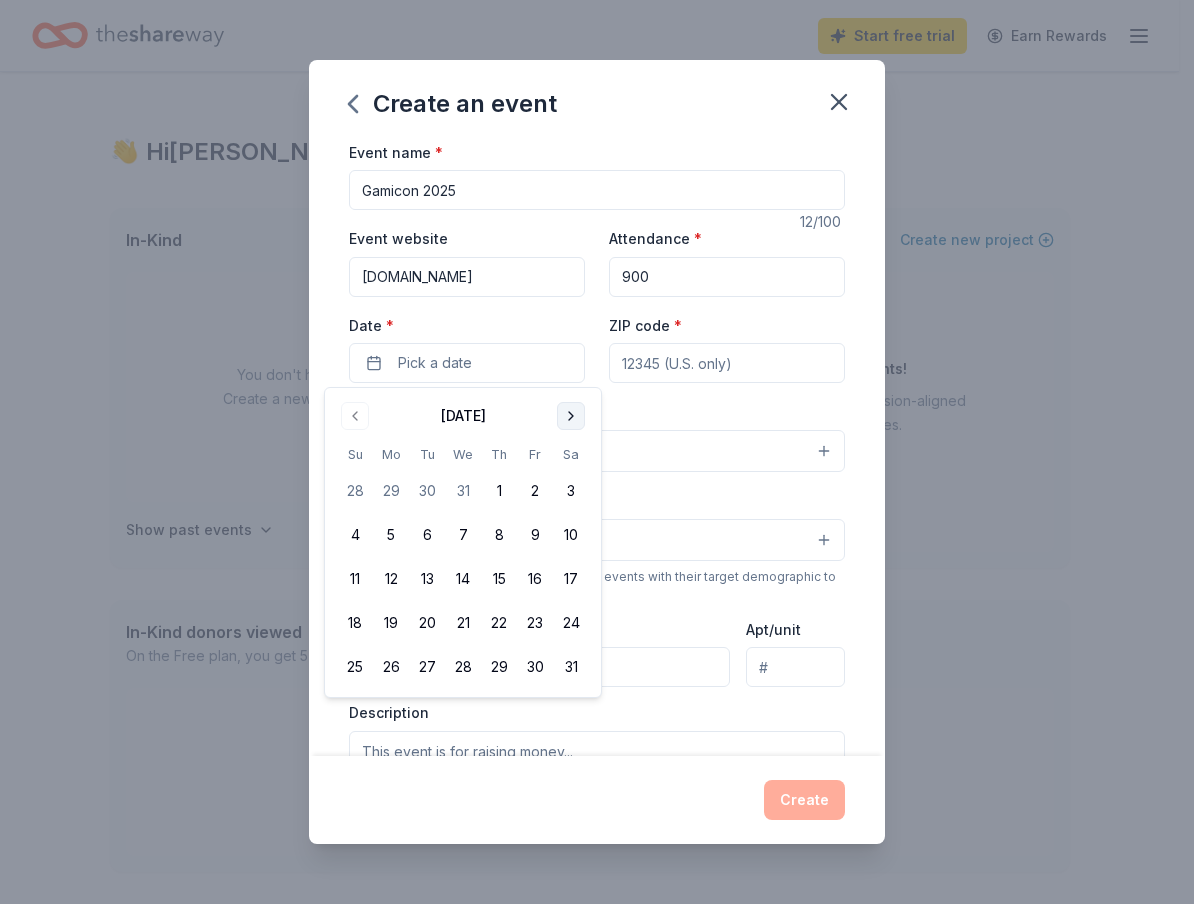 click at bounding box center [571, 416] 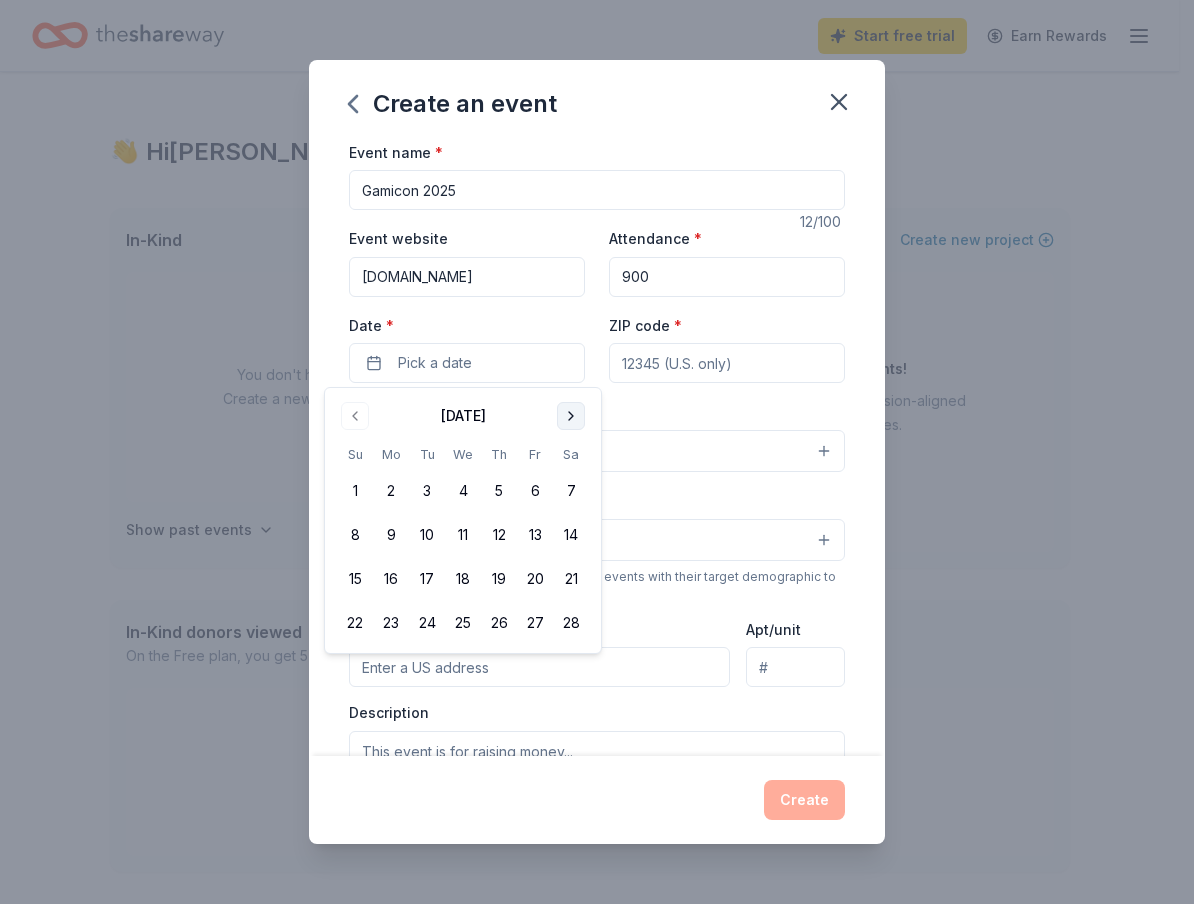 click at bounding box center (571, 416) 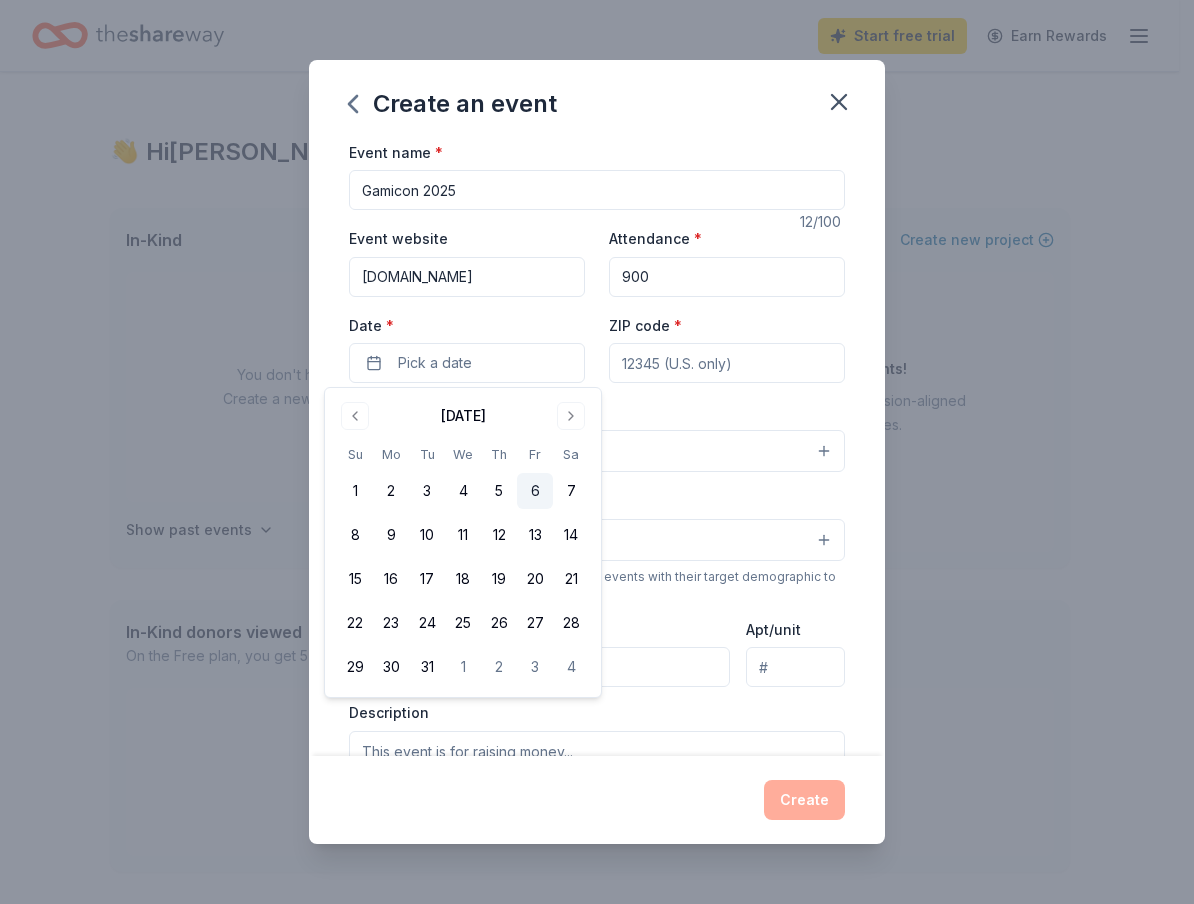 click on "6" at bounding box center [535, 491] 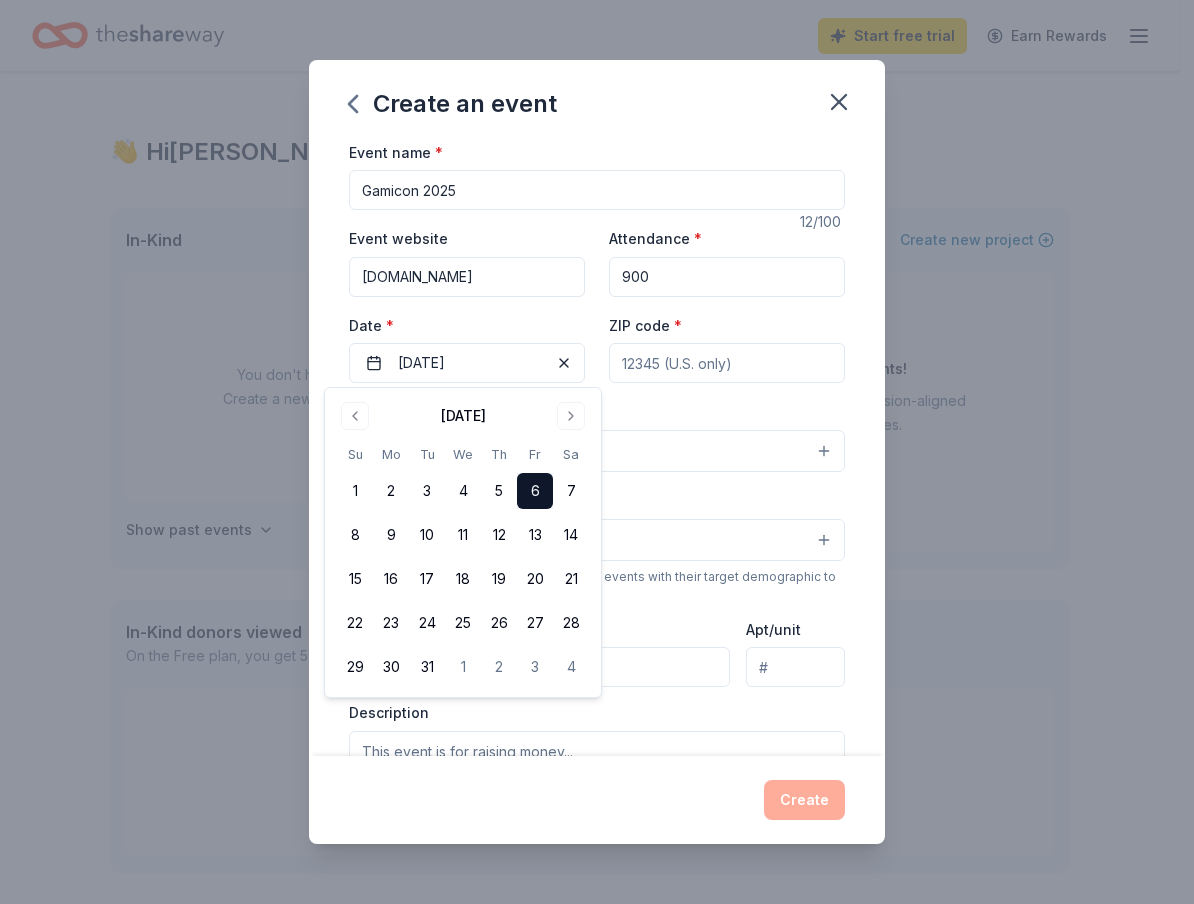 click on "ZIP code *" at bounding box center [727, 363] 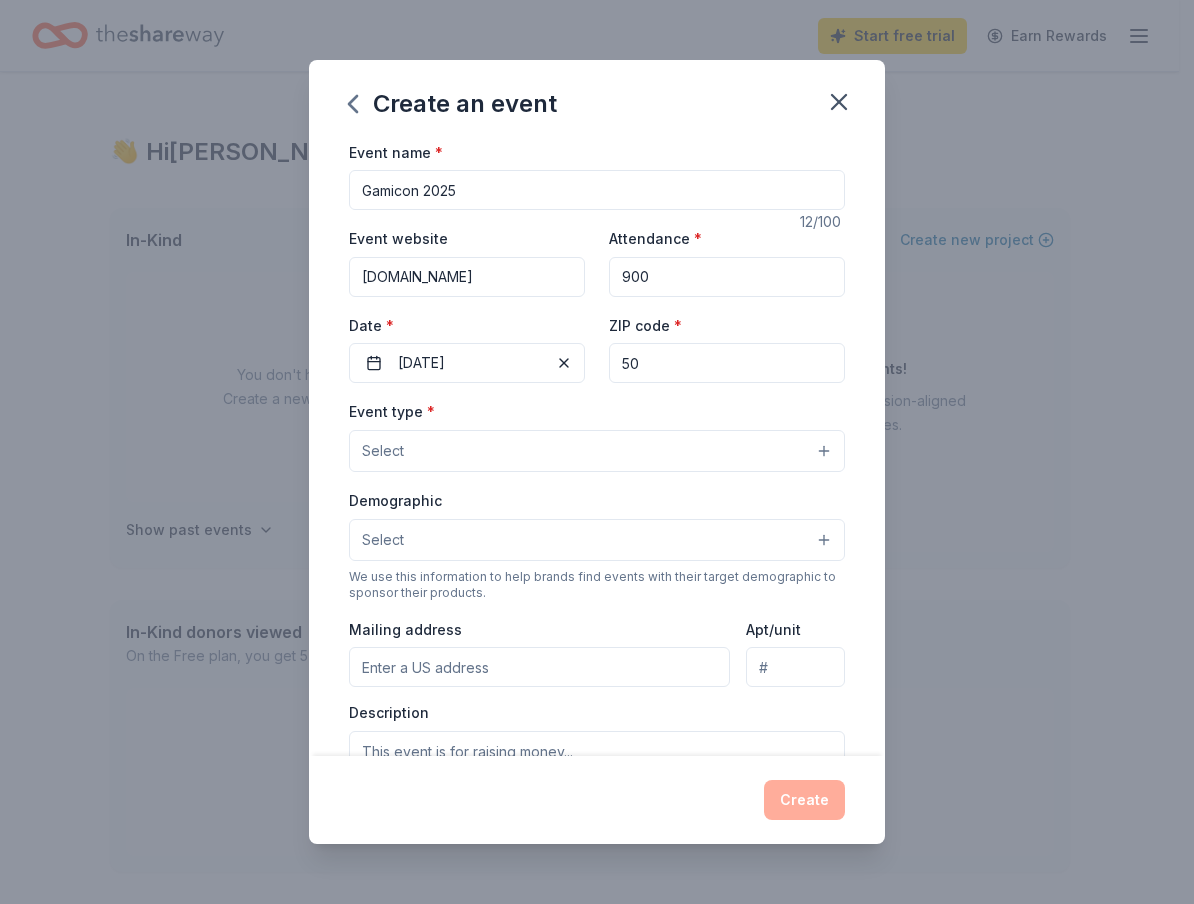 type on "50" 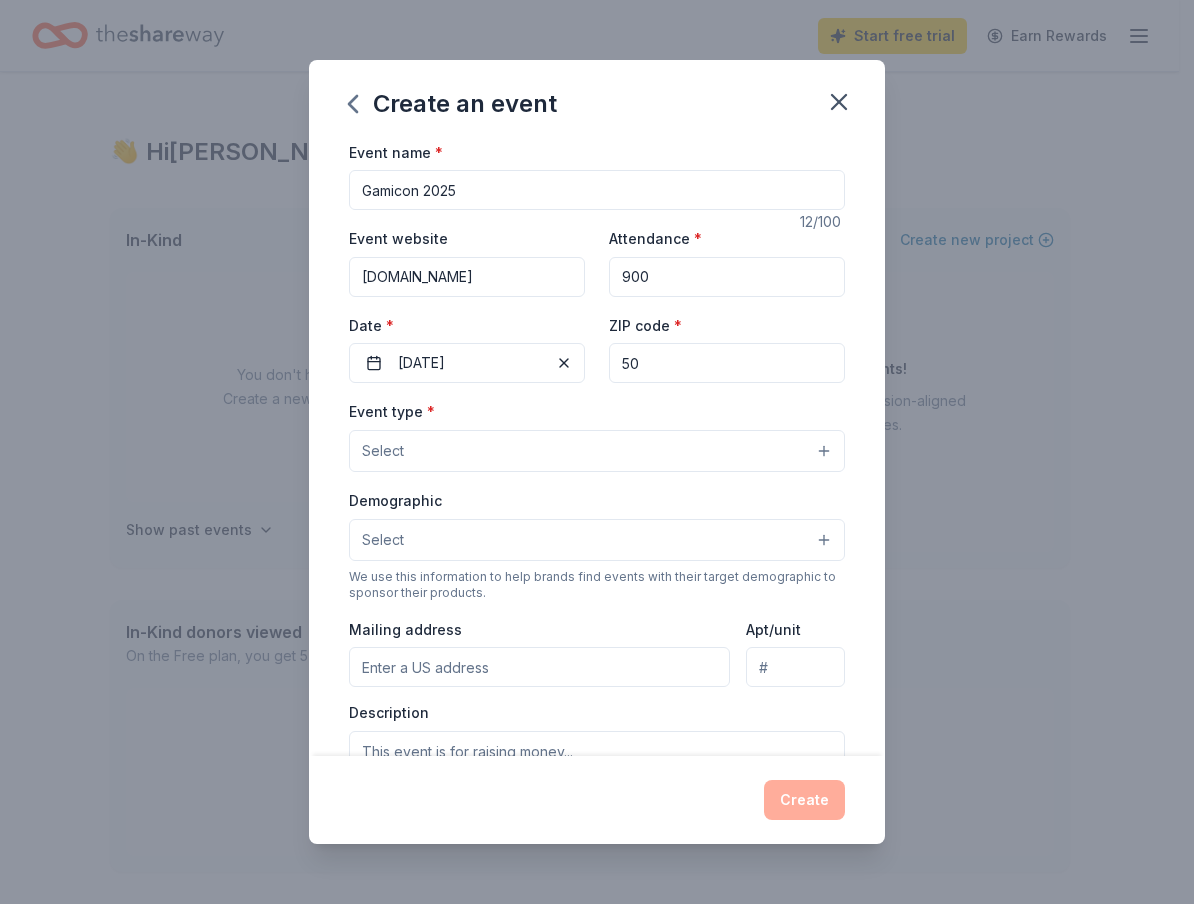 click on "Select" at bounding box center [597, 451] 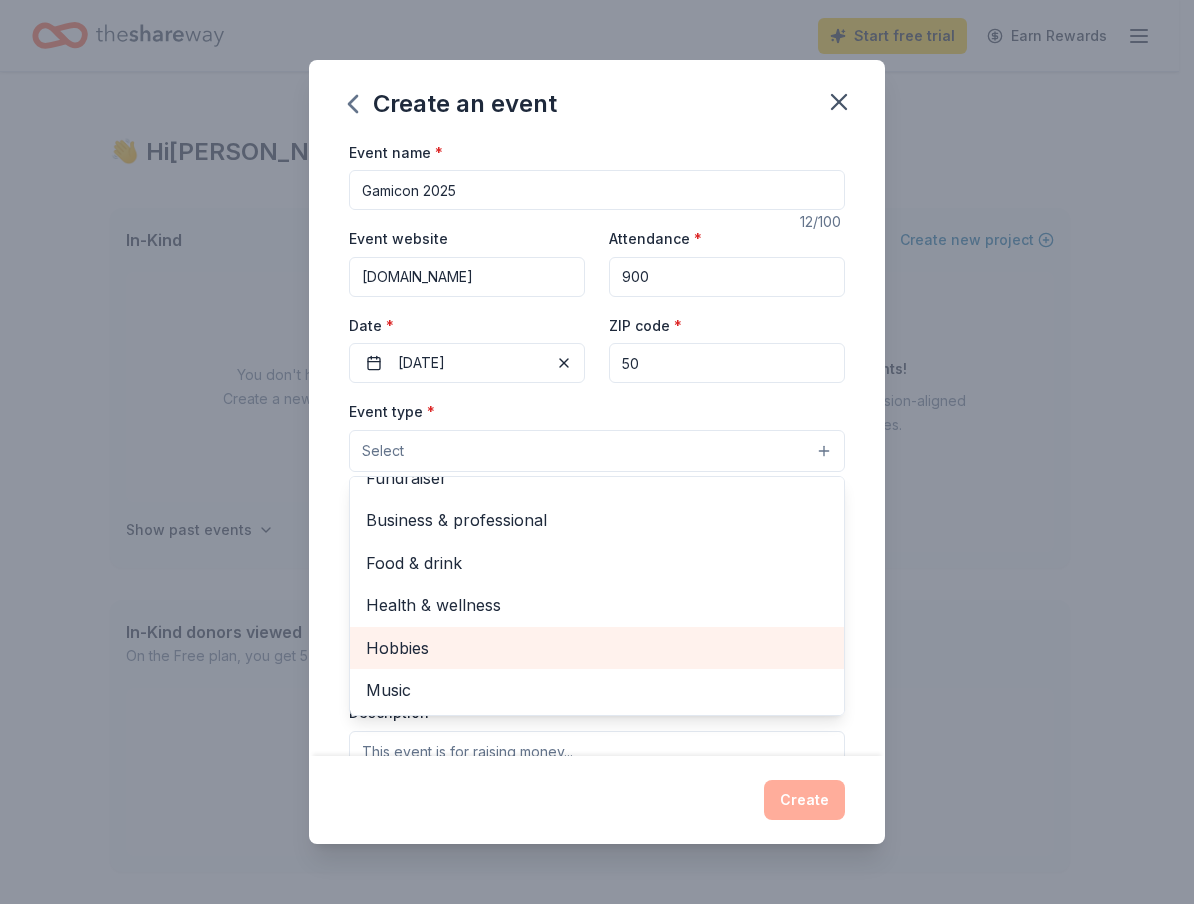 scroll, scrollTop: 0, scrollLeft: 0, axis: both 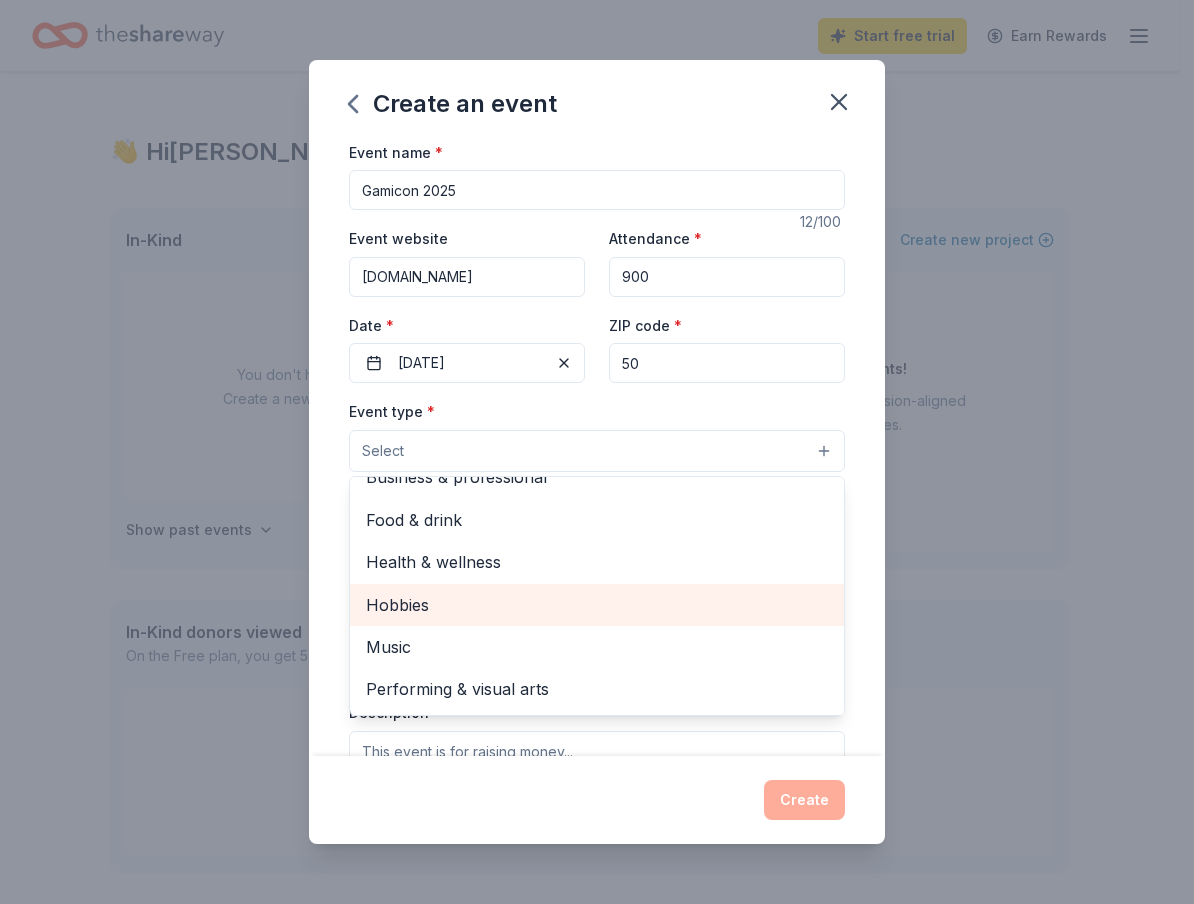 click on "Hobbies" at bounding box center (597, 605) 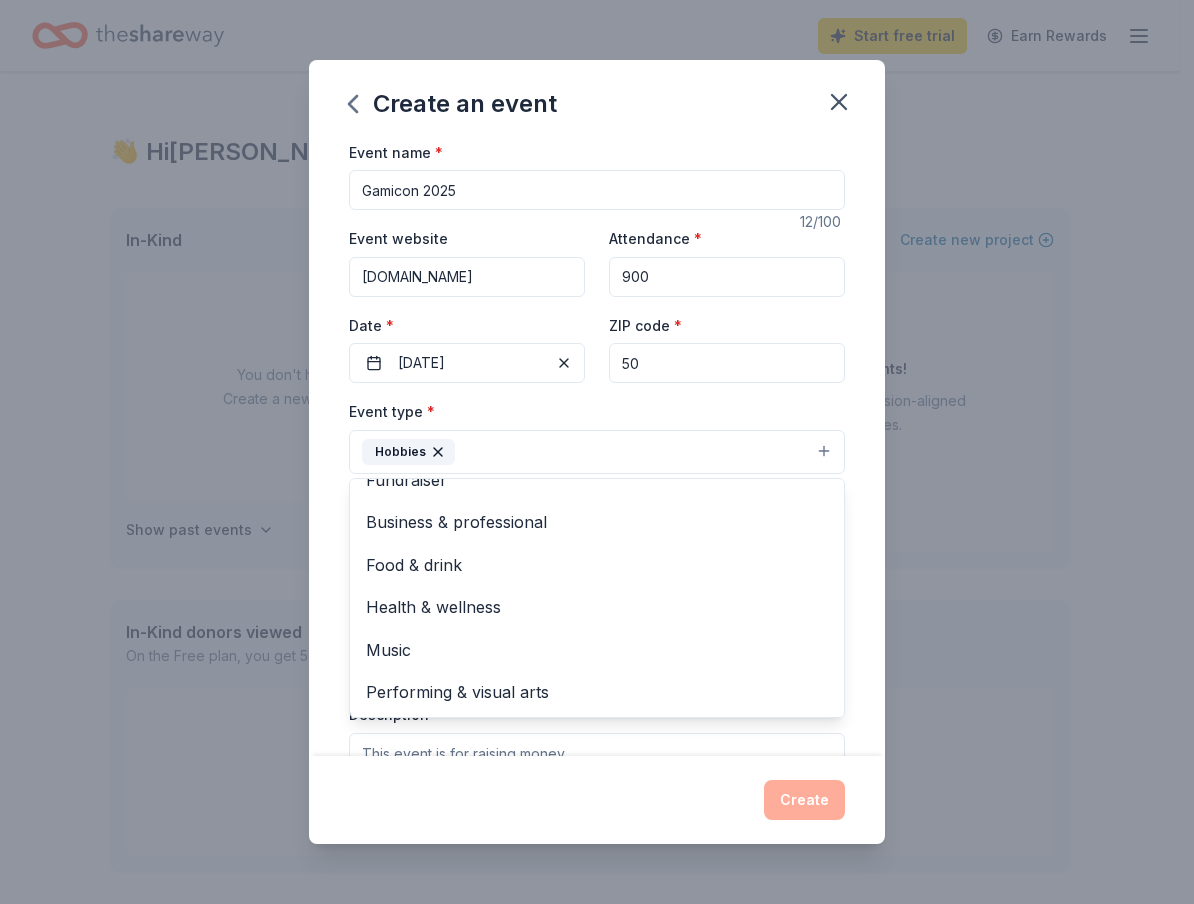 click on "Event name * Gamicon 2025 12 /100 Event website www.gamicon.org Attendance * 900 Date * 03/06/2026 ZIP code * 50 Event type * Hobbies Fundraiser Business & professional Food & drink Health & wellness Music Performing & visual arts Demographic Select We use this information to help brands find events with their target demographic to sponsor their products. Mailing address Apt/unit Description What are you looking for? * Auction & raffle Meals Snacks Desserts Alcohol Beverages Send me reminders Email me reminders of donor application deadlines Recurring event" at bounding box center [597, 448] 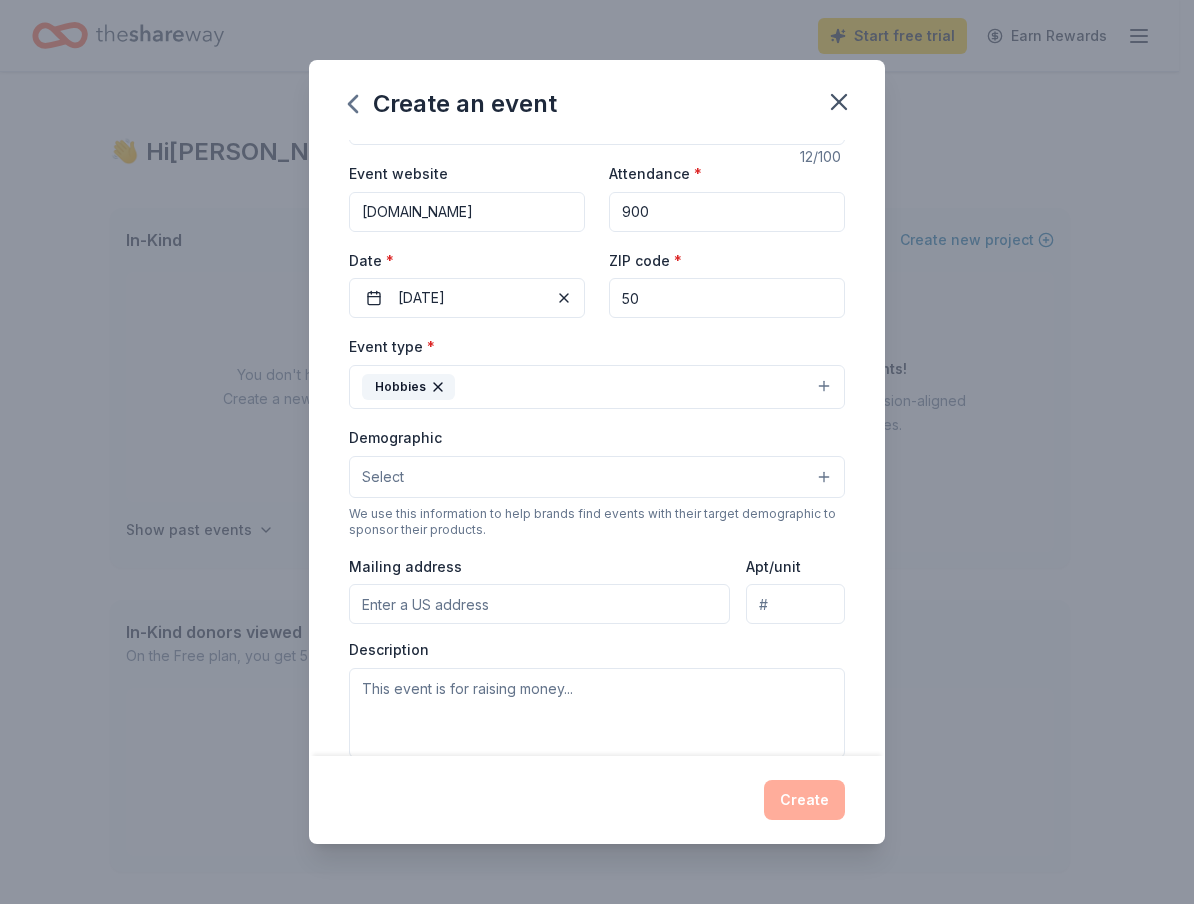 scroll, scrollTop: 100, scrollLeft: 0, axis: vertical 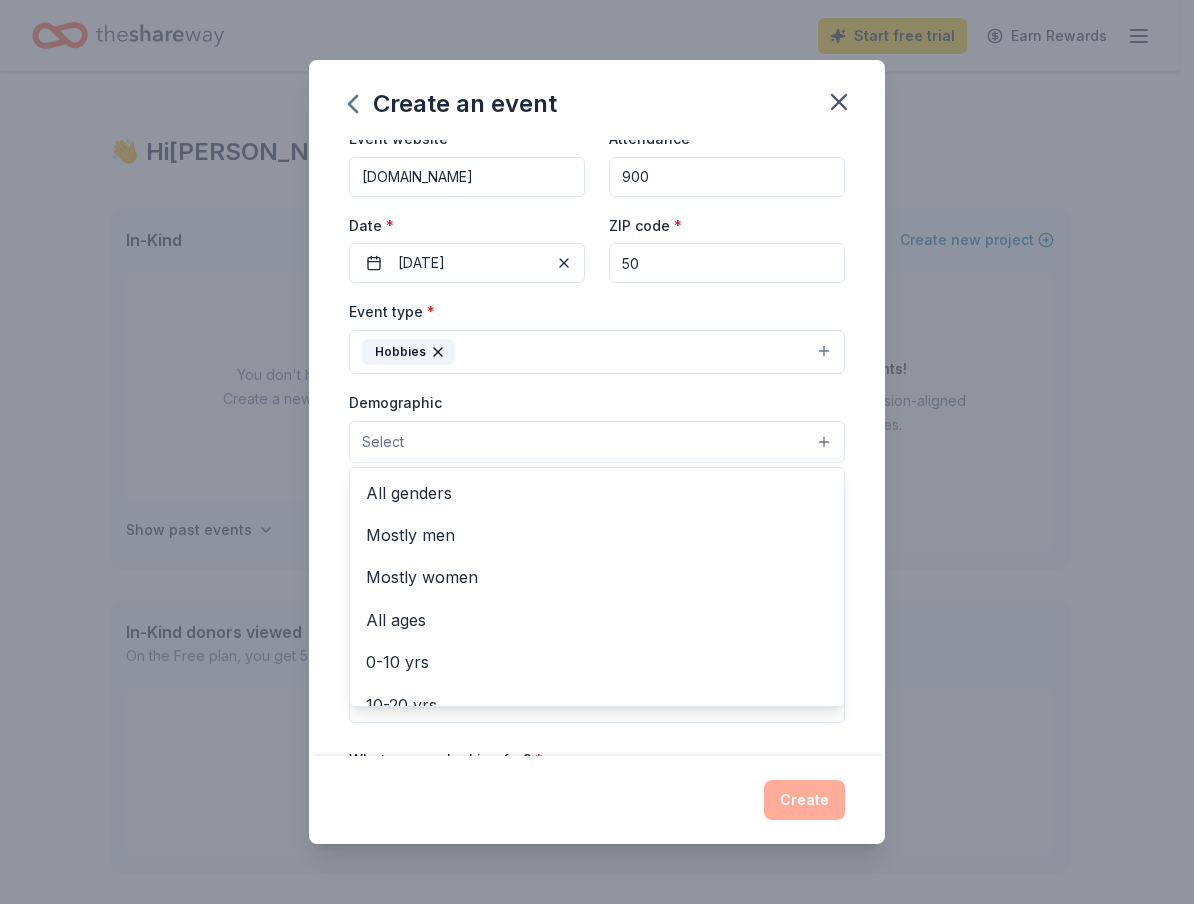 click on "Select" at bounding box center [383, 442] 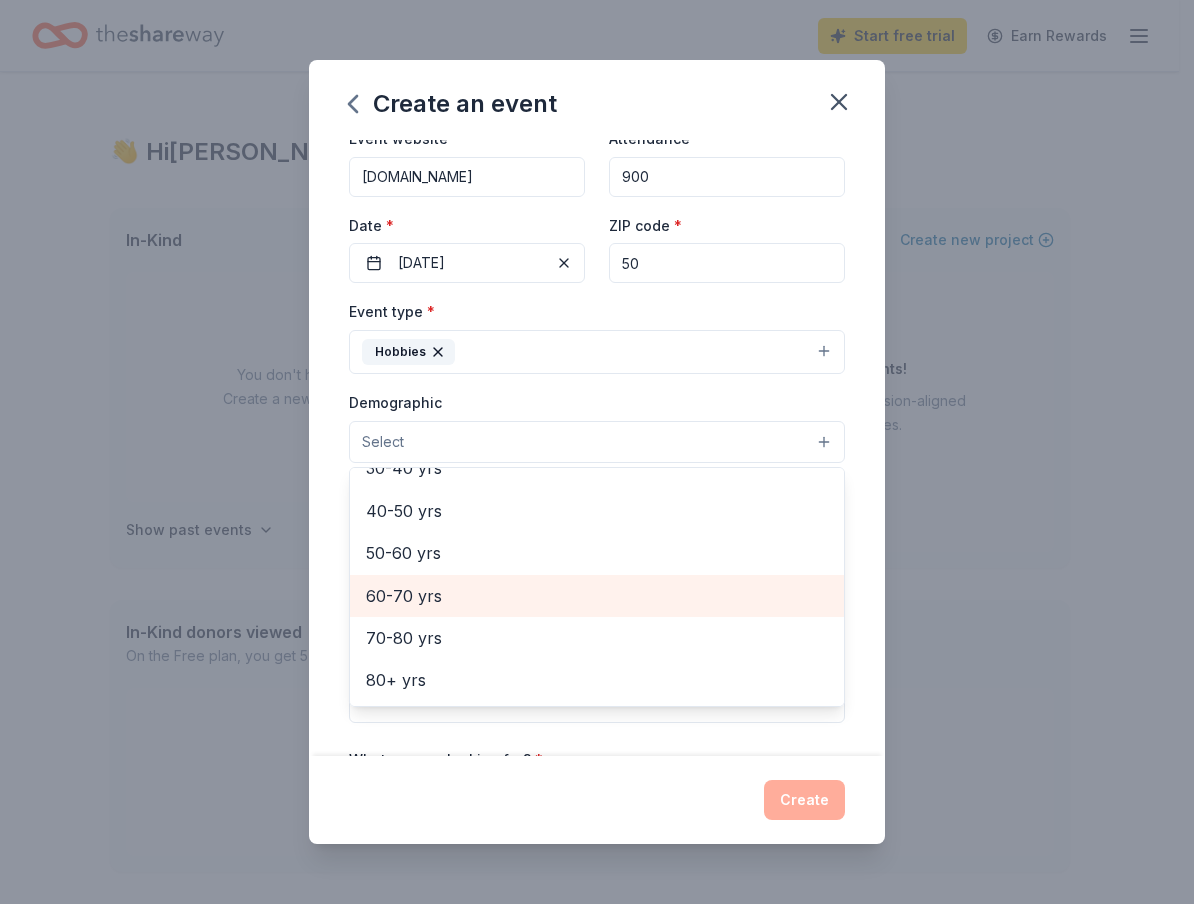 scroll, scrollTop: 0, scrollLeft: 0, axis: both 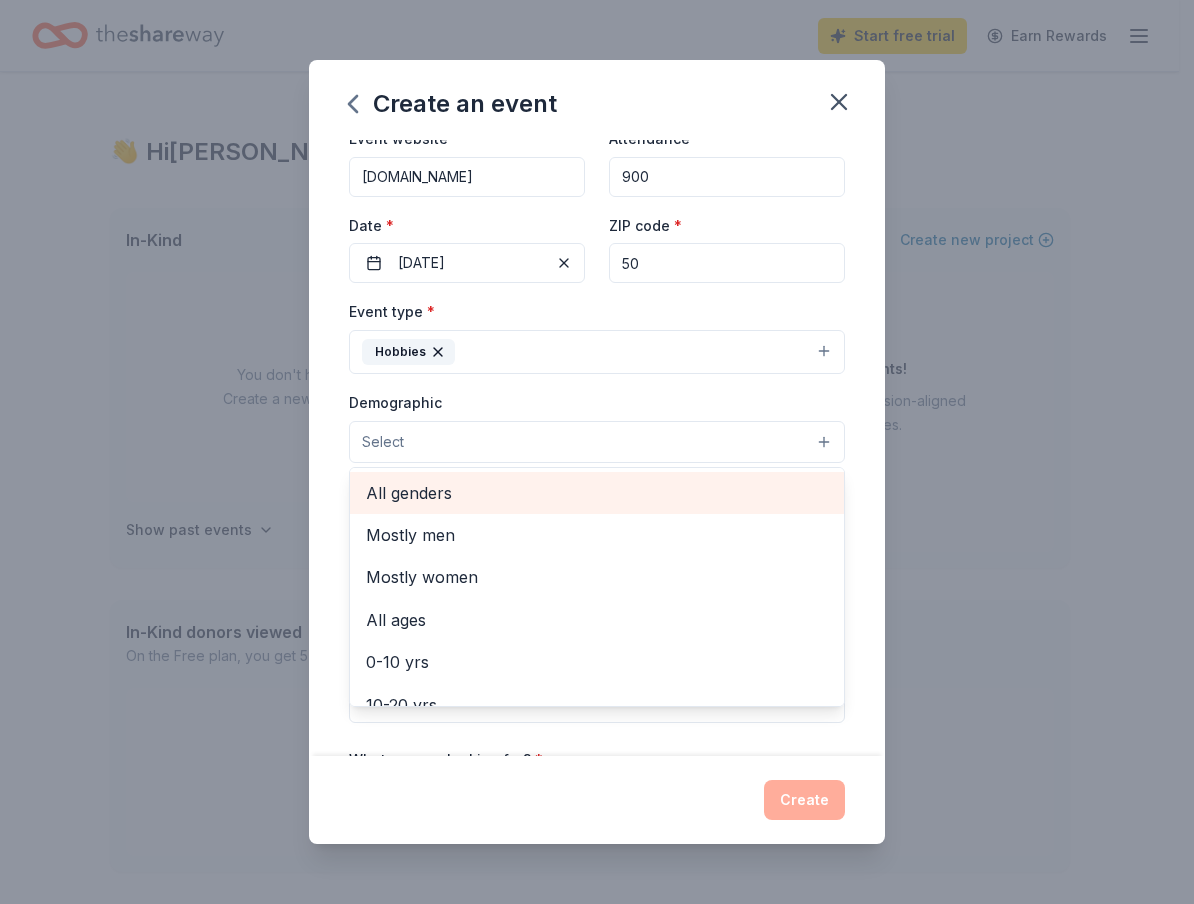 click on "All genders" at bounding box center (597, 493) 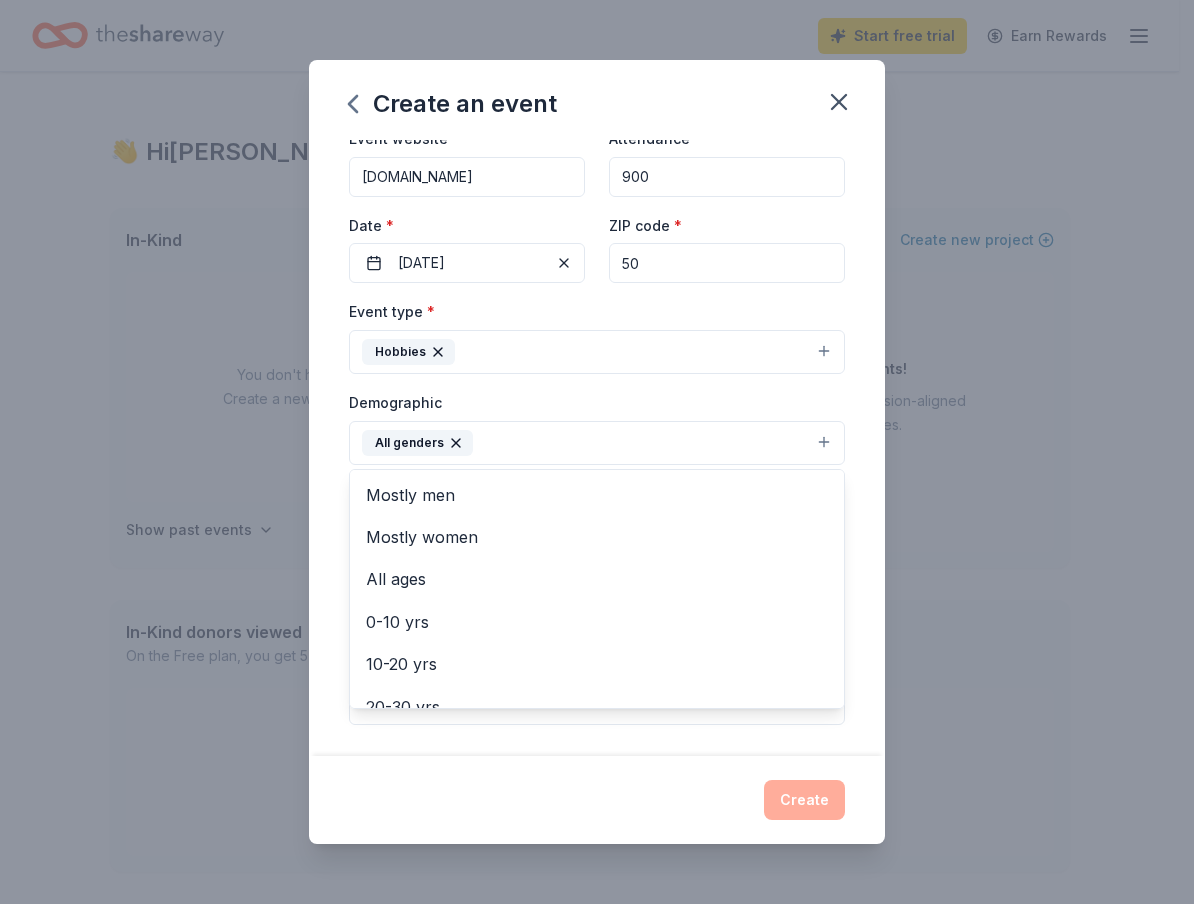 click on "Event name * Gamicon 2025 12 /100 Event website www.gamicon.org Attendance * 900 Date * 03/06/2026 ZIP code * 50 Event type * Hobbies Demographic All genders Mostly men Mostly women All ages 0-10 yrs 10-20 yrs 20-30 yrs 30-40 yrs 40-50 yrs 50-60 yrs 60-70 yrs 70-80 yrs 80+ yrs We use this information to help brands find events with their target demographic to sponsor their products. Mailing address Apt/unit Description What are you looking for? * Auction & raffle Meals Snacks Desserts Alcohol Beverages Send me reminders Email me reminders of donor application deadlines Recurring event" at bounding box center (597, 448) 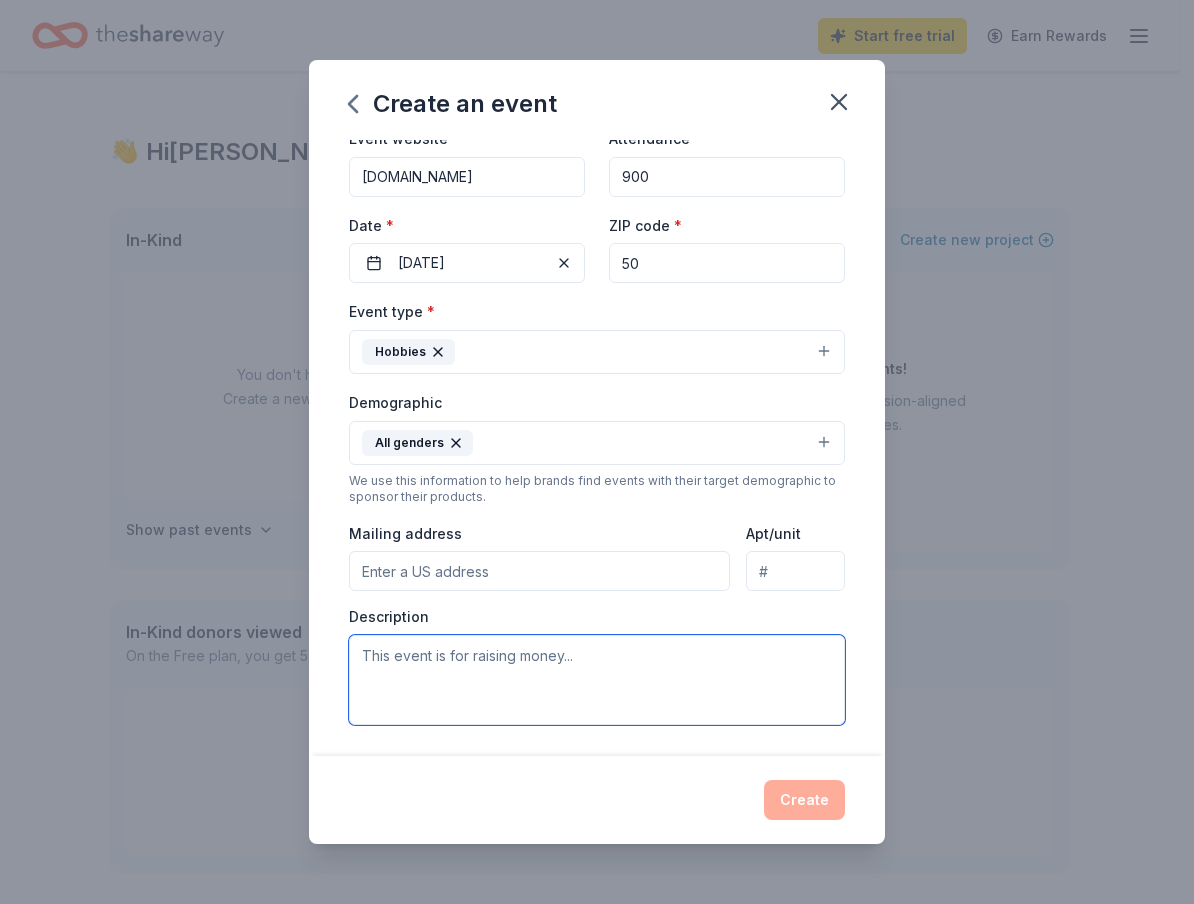 click at bounding box center [597, 680] 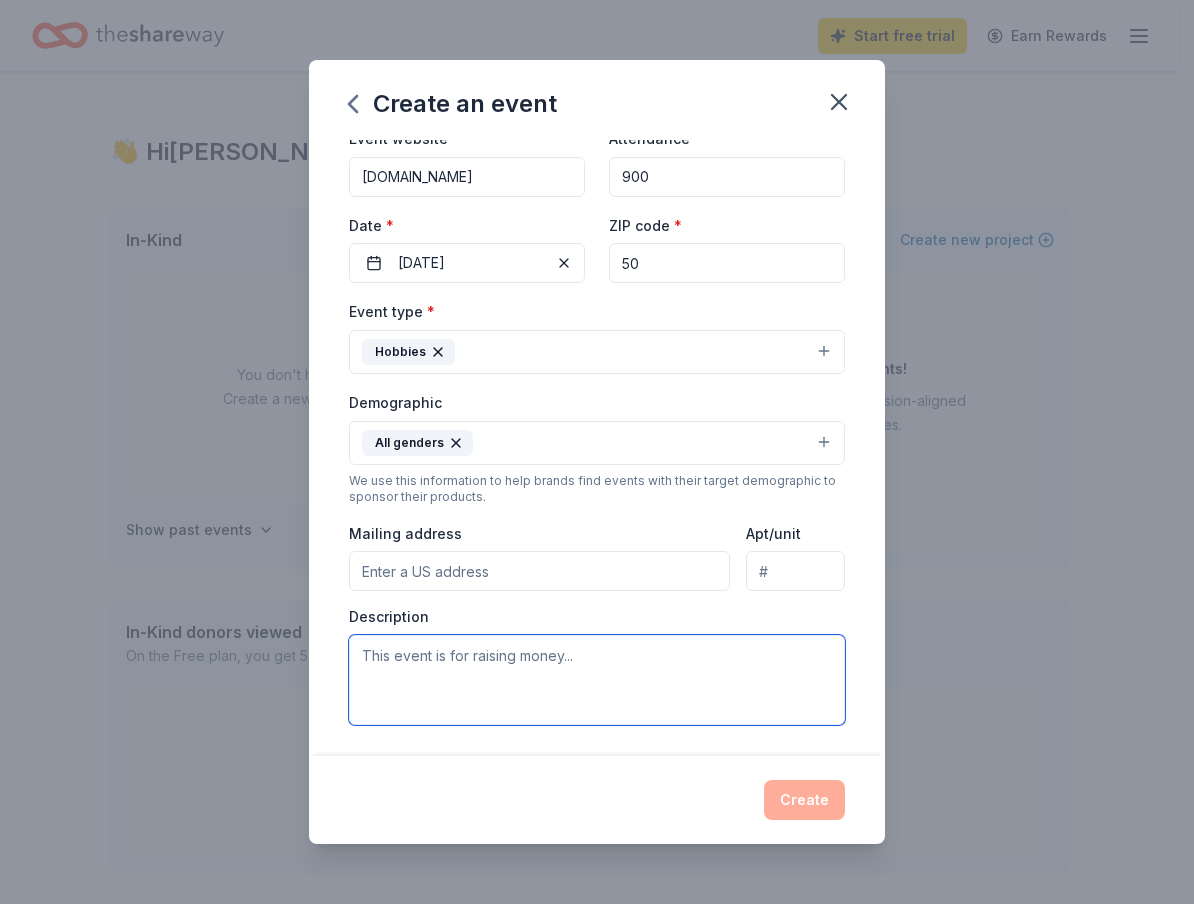 click at bounding box center (597, 680) 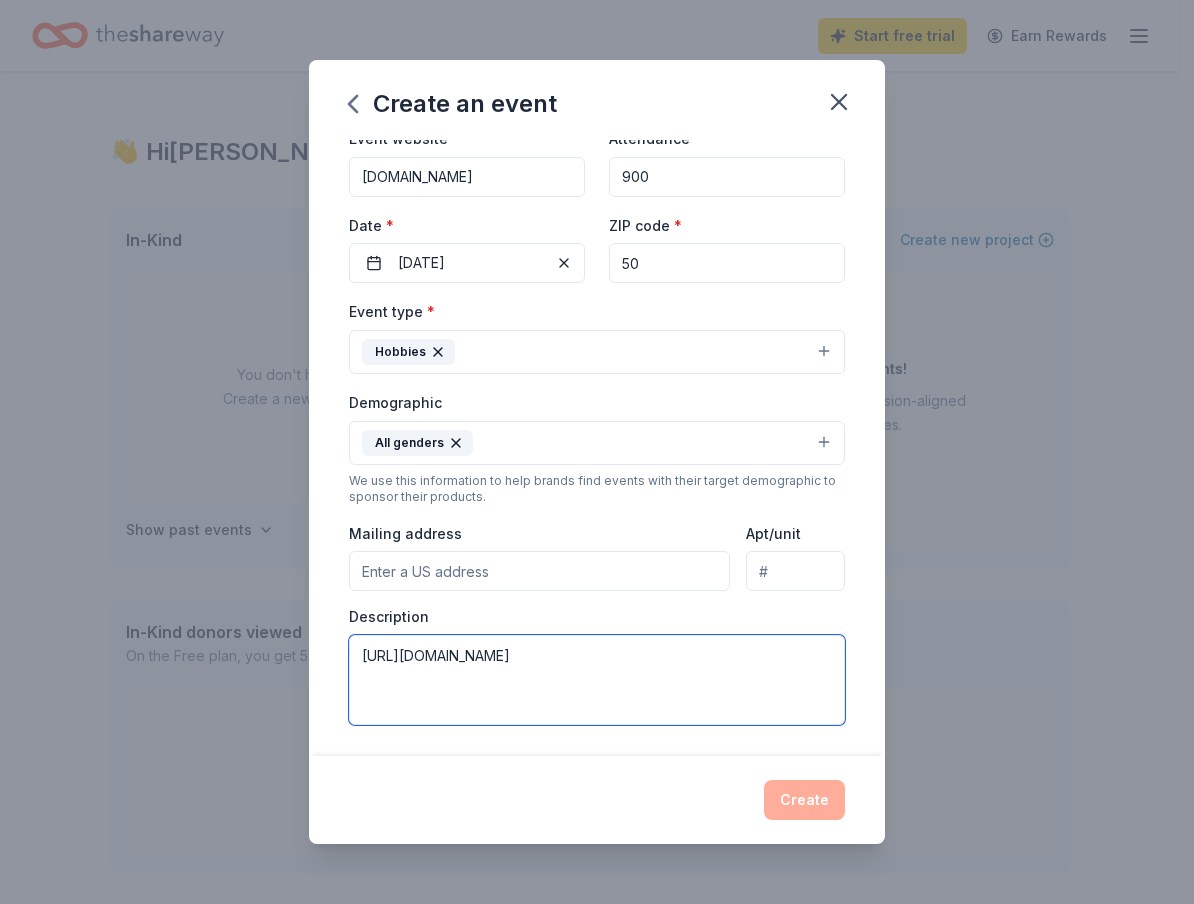 click on "https://www.hacap.org/" at bounding box center (597, 680) 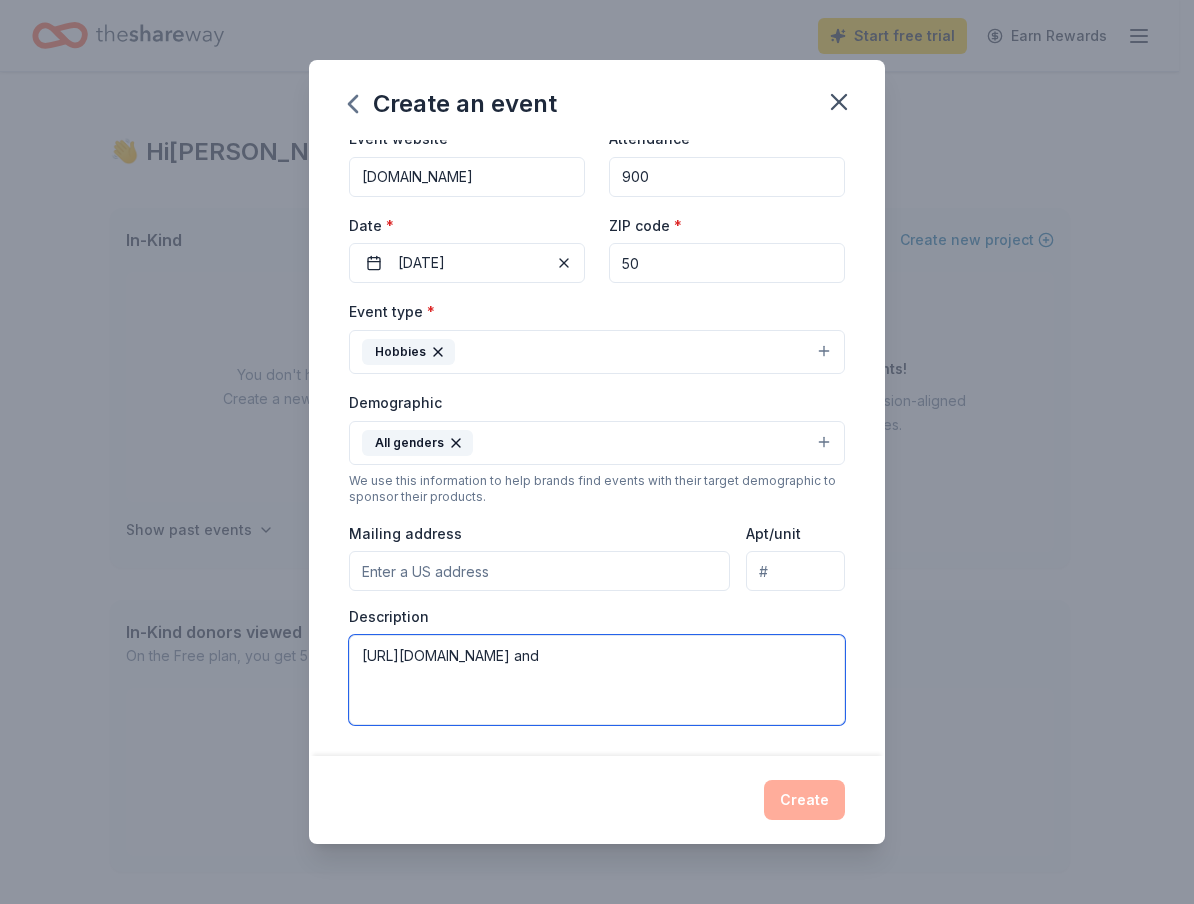 paste on "Last Hope Animal Rescue" 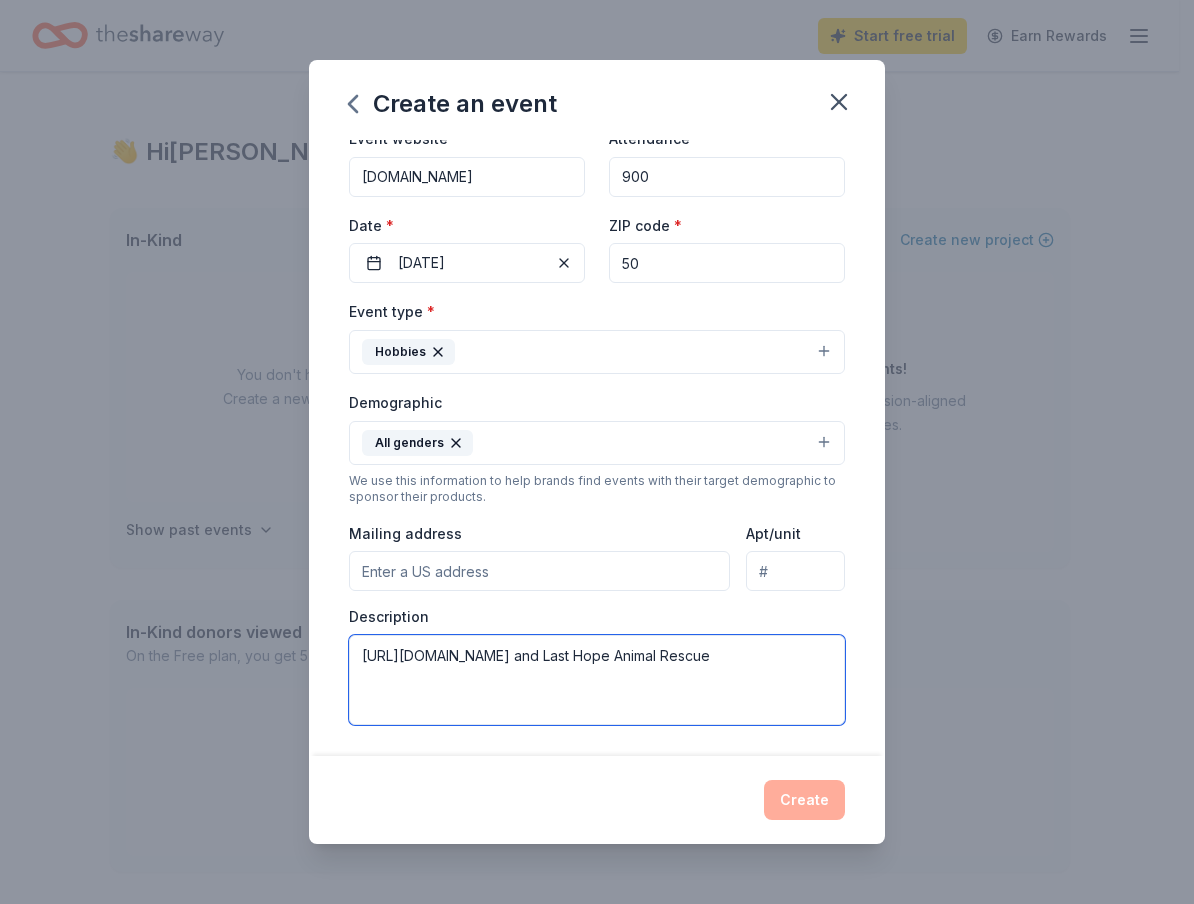 click on "https://www.hacap.org/ and Last Hope Animal Rescue" at bounding box center (597, 680) 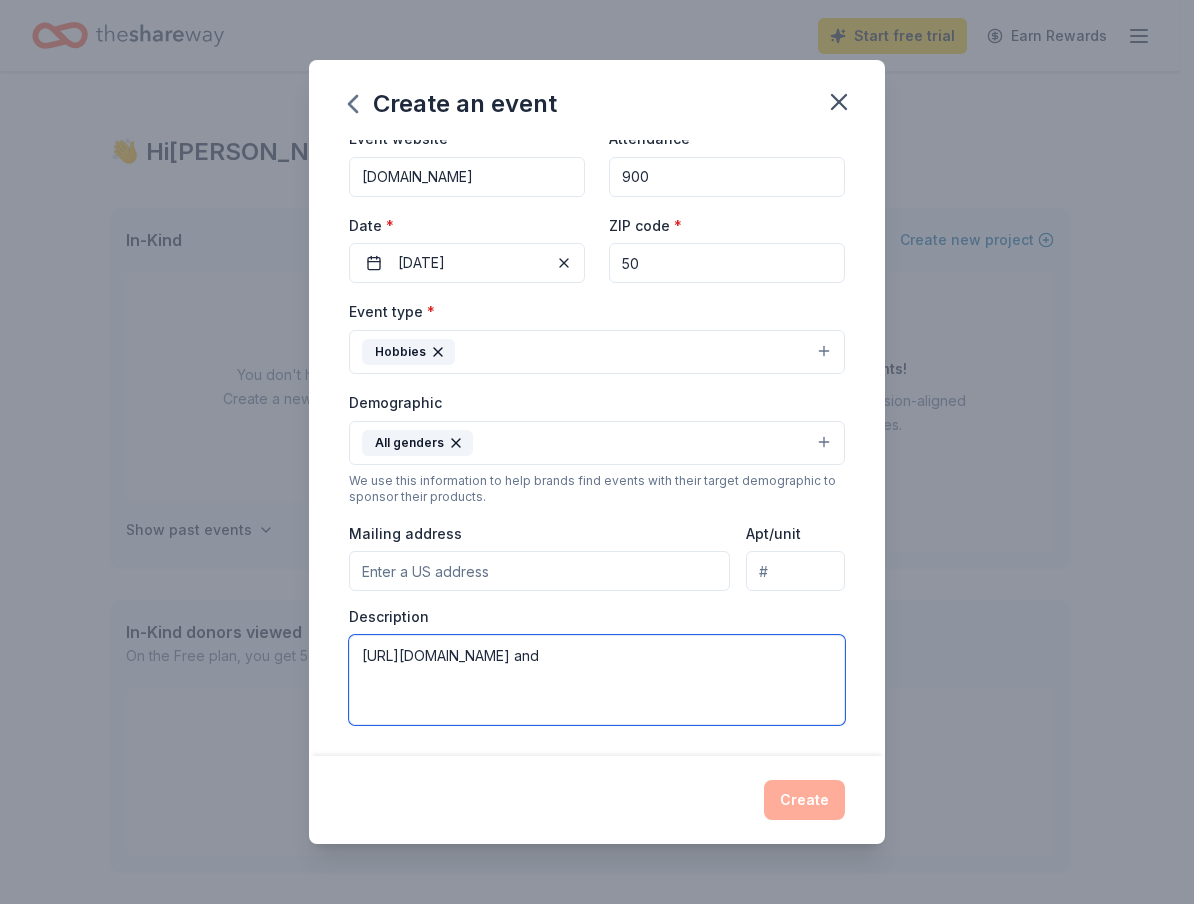 paste on "https://adopthope.org/" 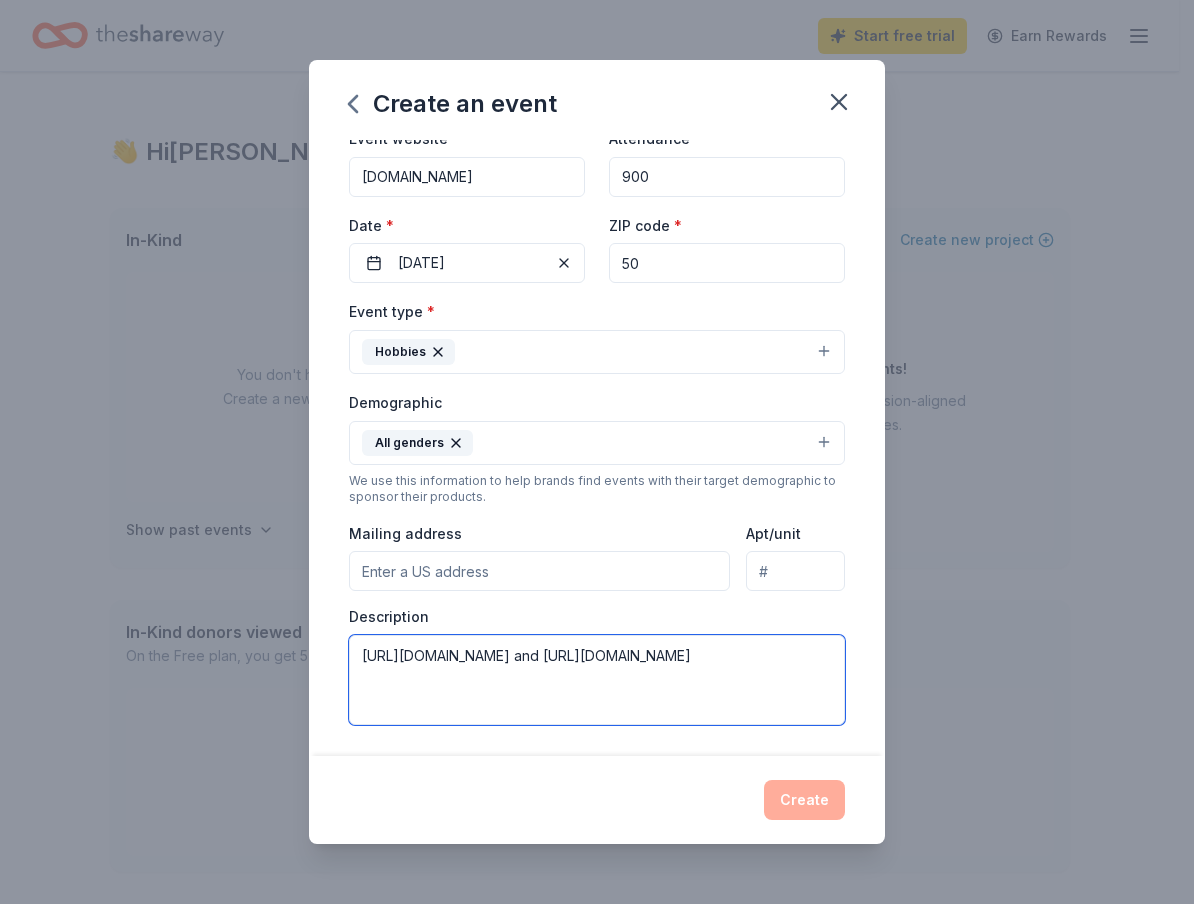 scroll, scrollTop: 0, scrollLeft: 0, axis: both 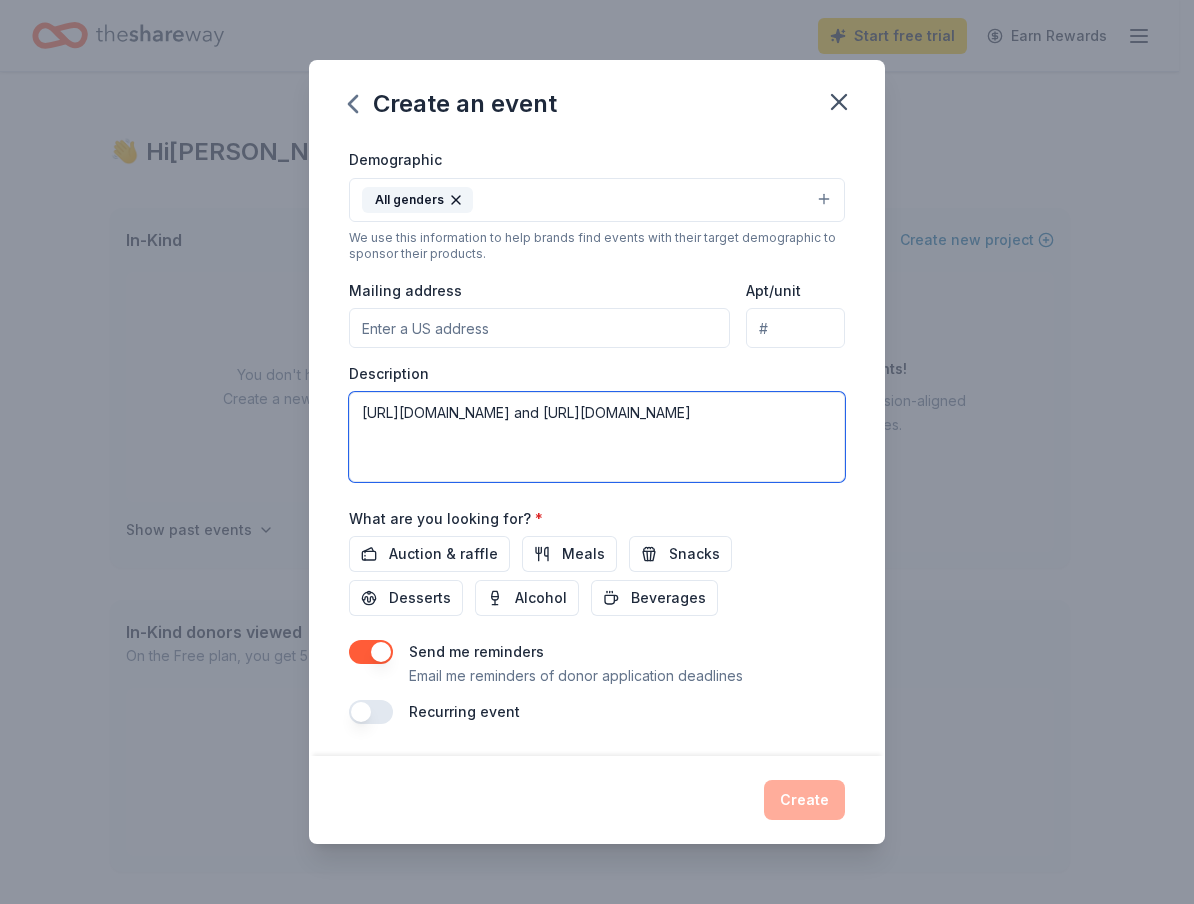 click on "https://www.hacap.org/ and https://adopthope.org/" at bounding box center (597, 437) 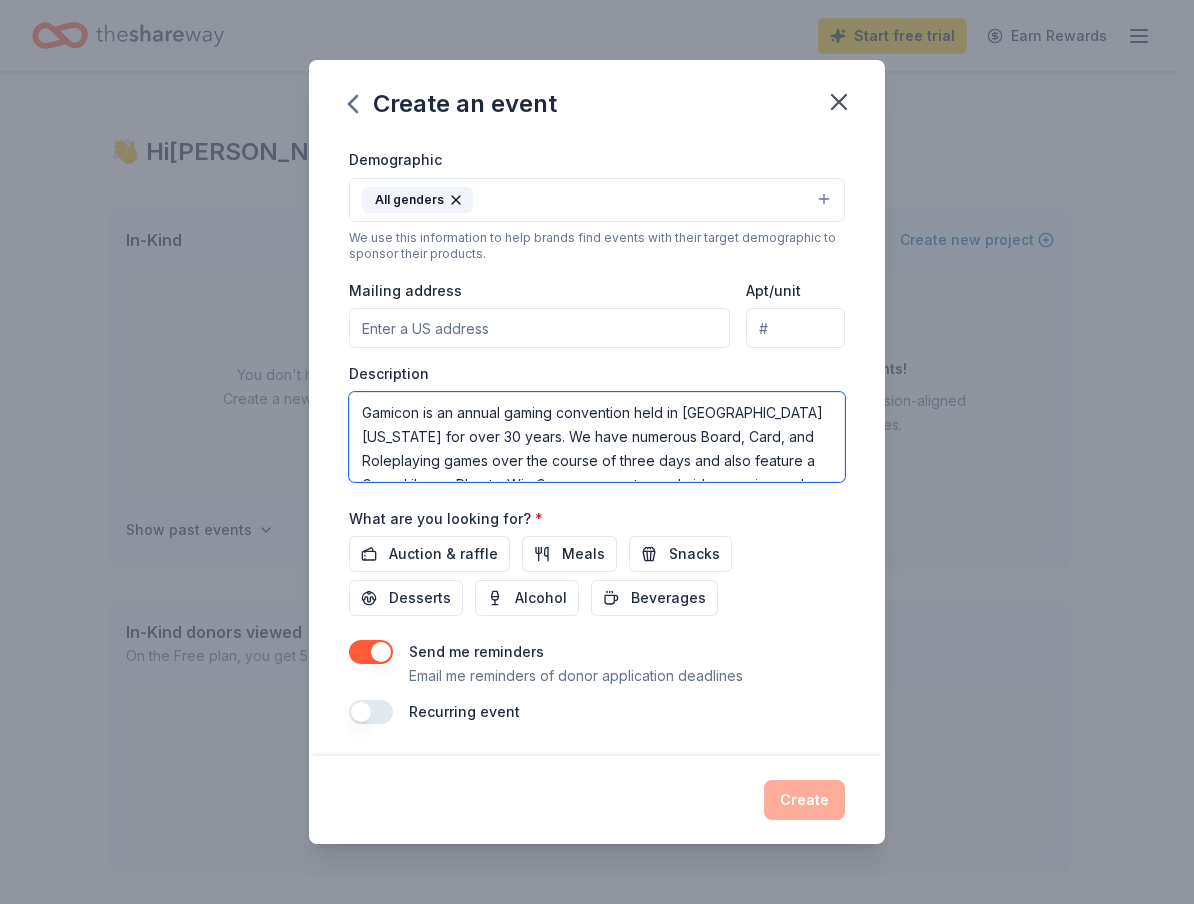 scroll, scrollTop: 36, scrollLeft: 0, axis: vertical 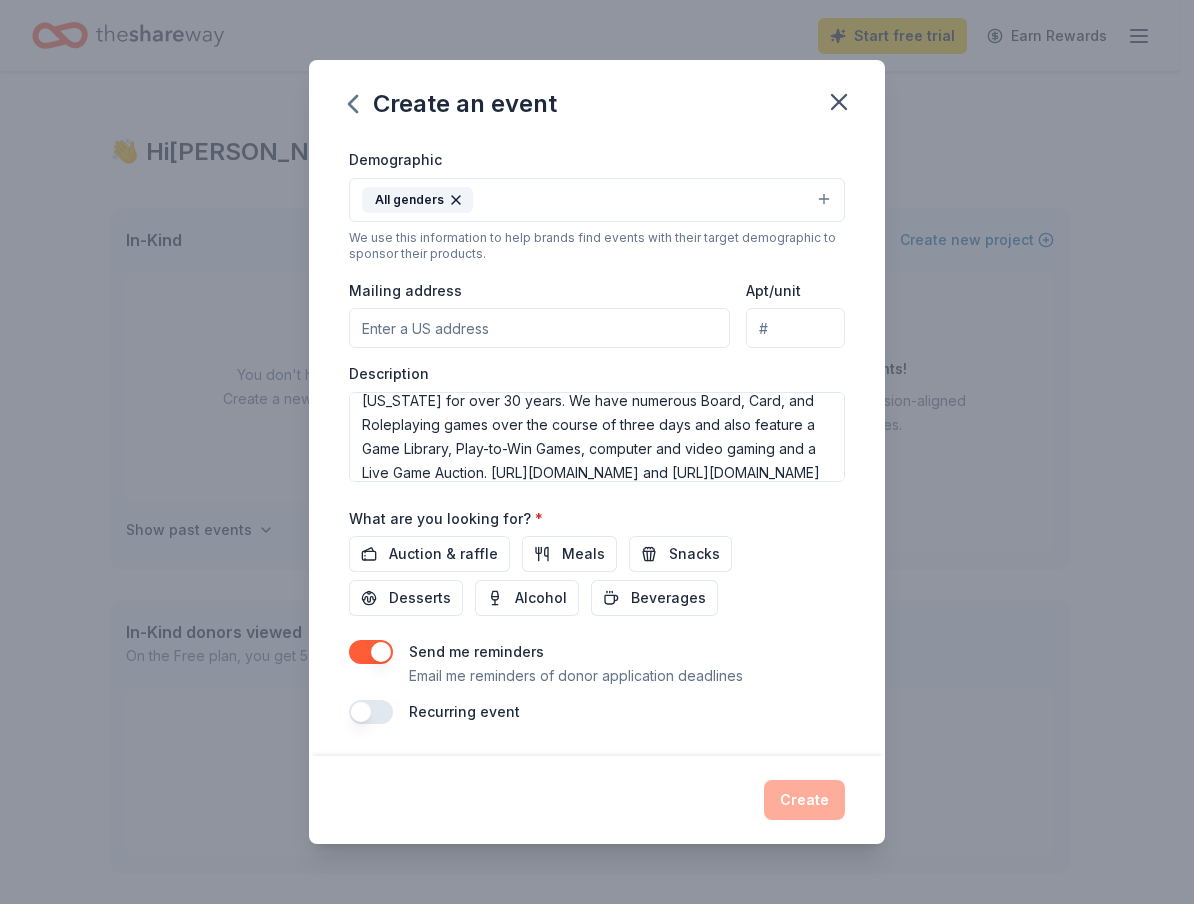 click on "Send me reminders Email me reminders of donor application deadlines Recurring event" at bounding box center (597, 682) 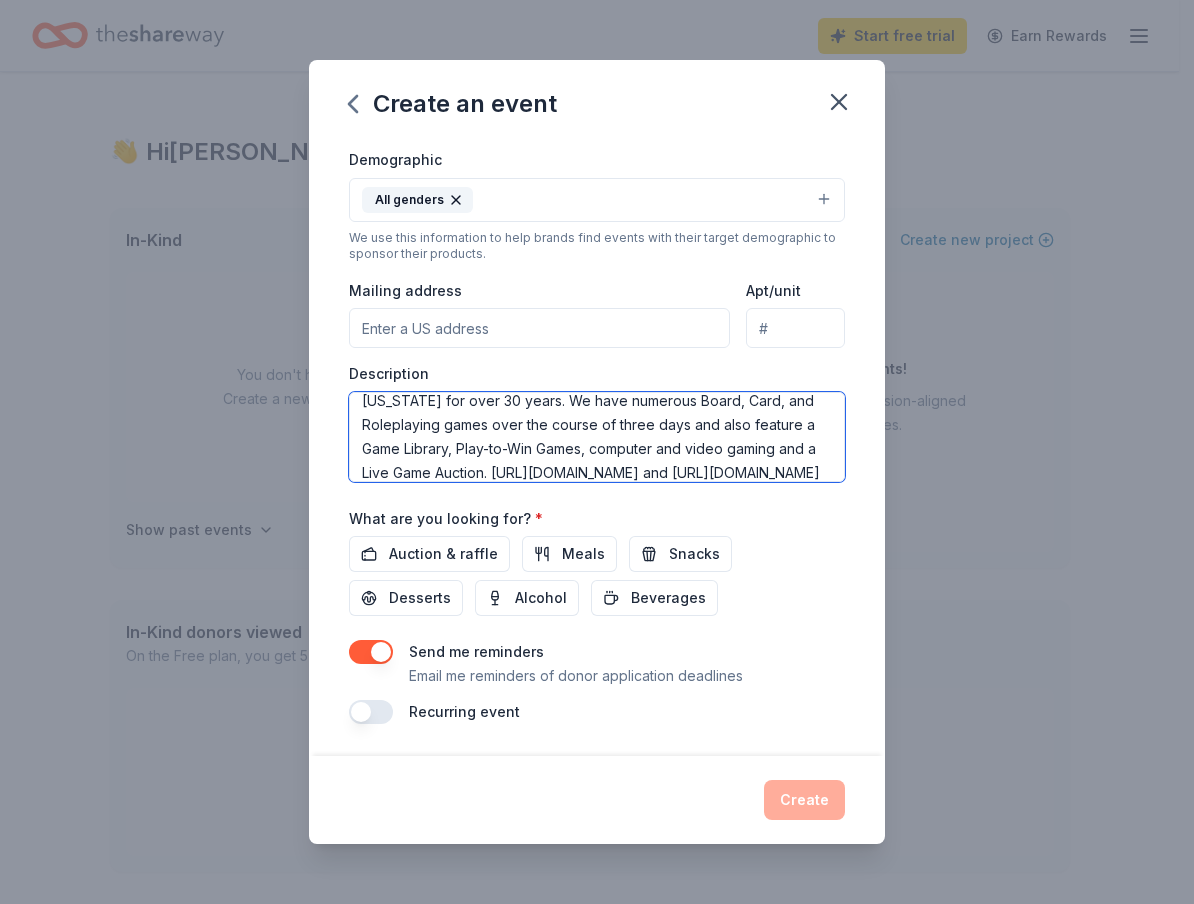 click on "Gamicon is an annual gaming convention held in Eastern Iowa for over 30 years. We have numerous Board, Card, and Roleplaying games over the course of three days and also feature a Game Library, Play-to-Win Games, computer and video gaming and a Live Game Auction. https://www.hacap.org/ and https://adopthope.org/" at bounding box center [597, 437] 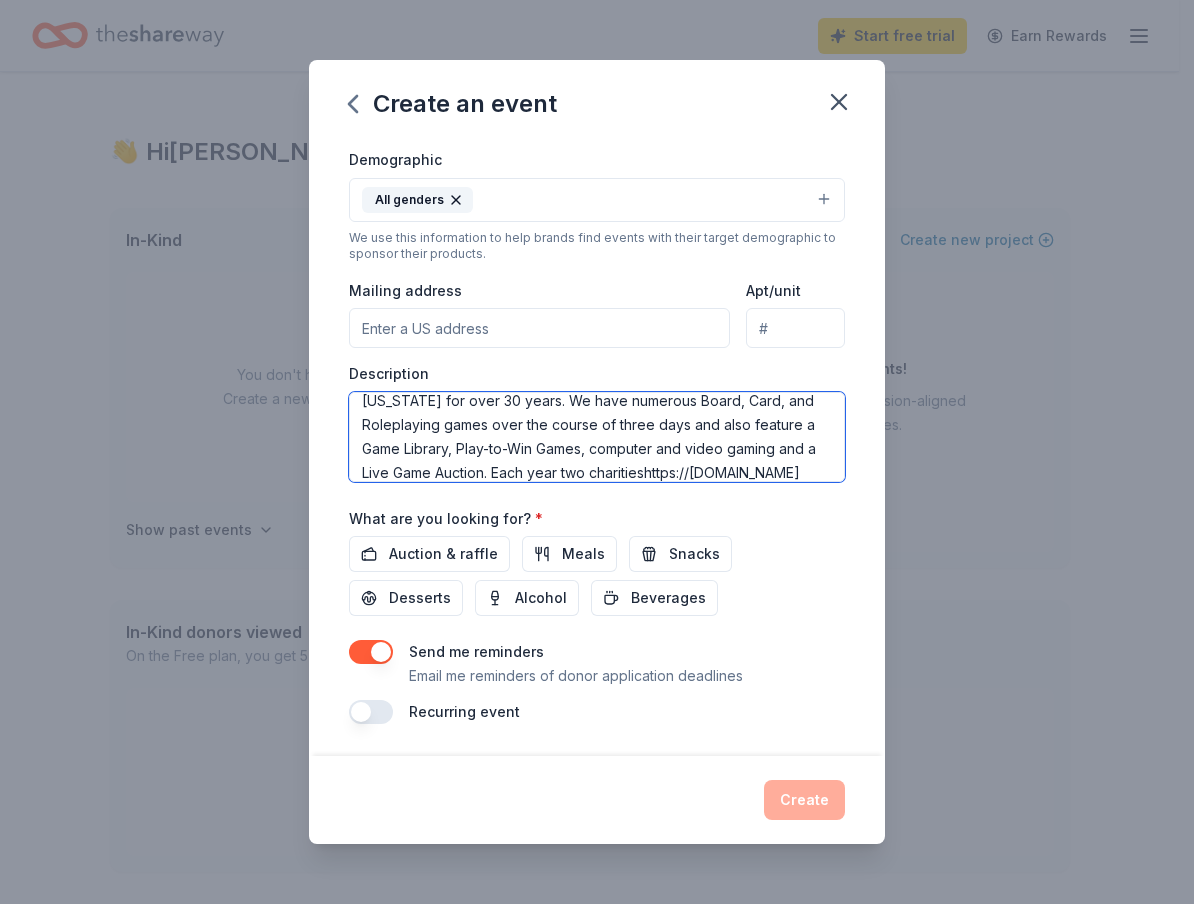 scroll, scrollTop: 60, scrollLeft: 0, axis: vertical 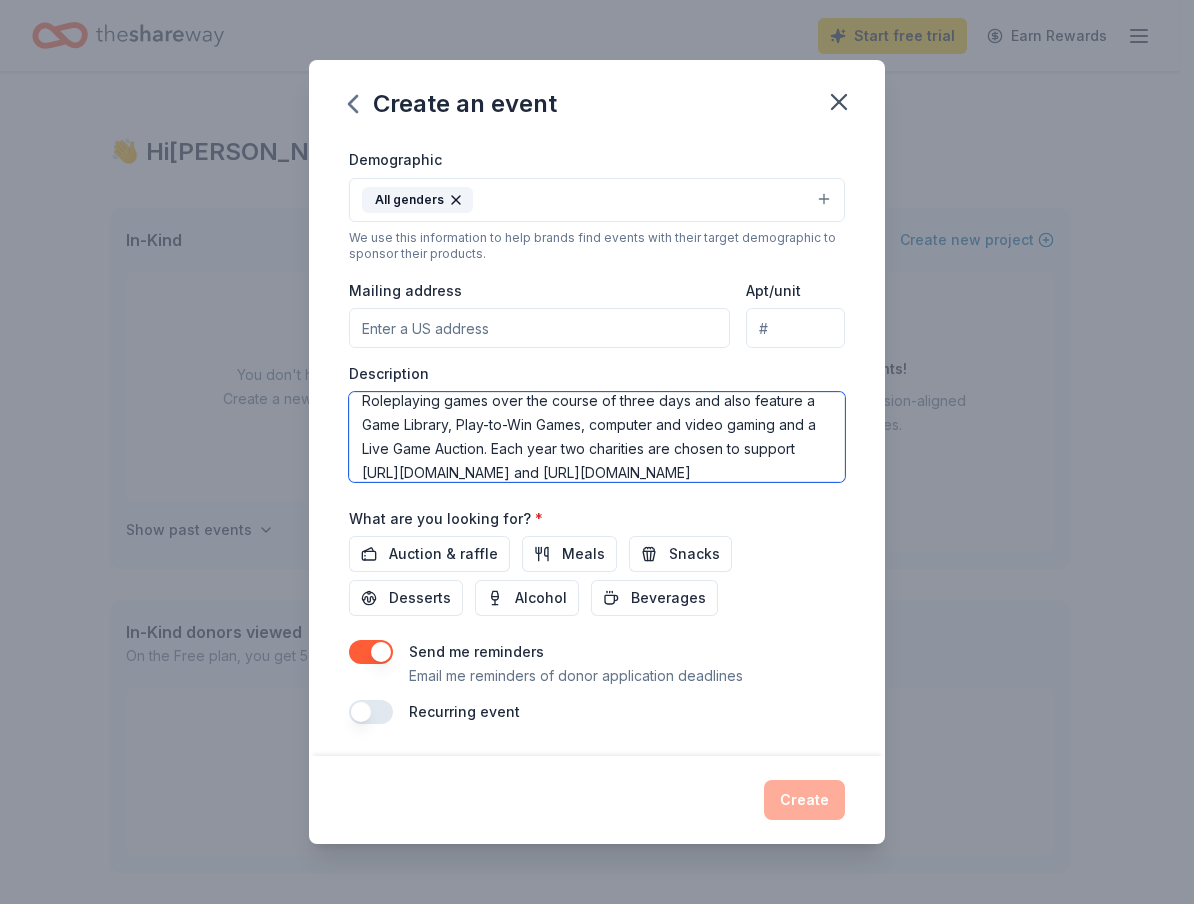 click on "Gamicon is an annual gaming convention held in Eastern Iowa for over 30 years. We have numerous Board, Card, and Roleplaying games over the course of three days and also feature a Game Library, Play-to-Win Games, computer and video gaming and a Live Game Auction. Each year two charities are chosen to support https://www.hacap.org/ and https://adopthope.org/" at bounding box center (597, 437) 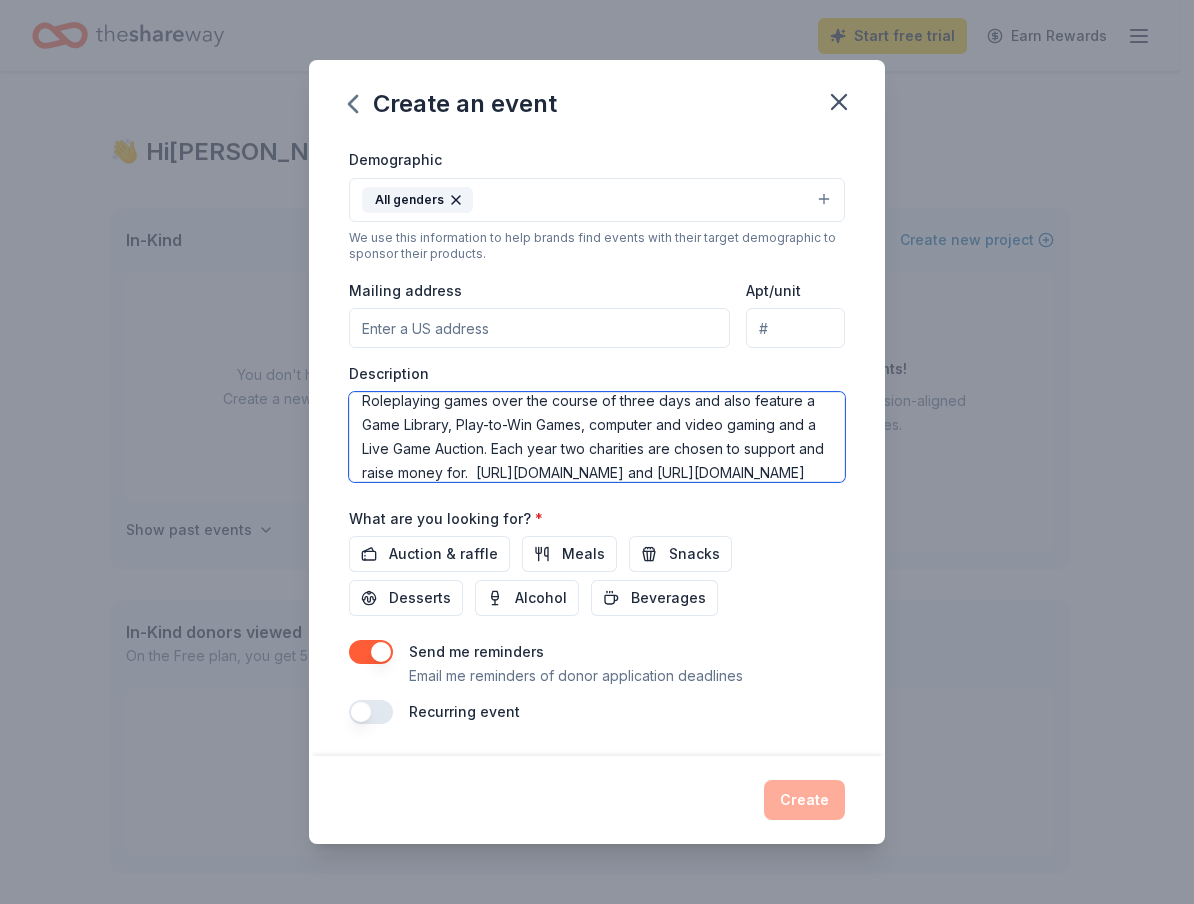 paste on "We have decided on HACAP and Last Hope Animal Rescue." 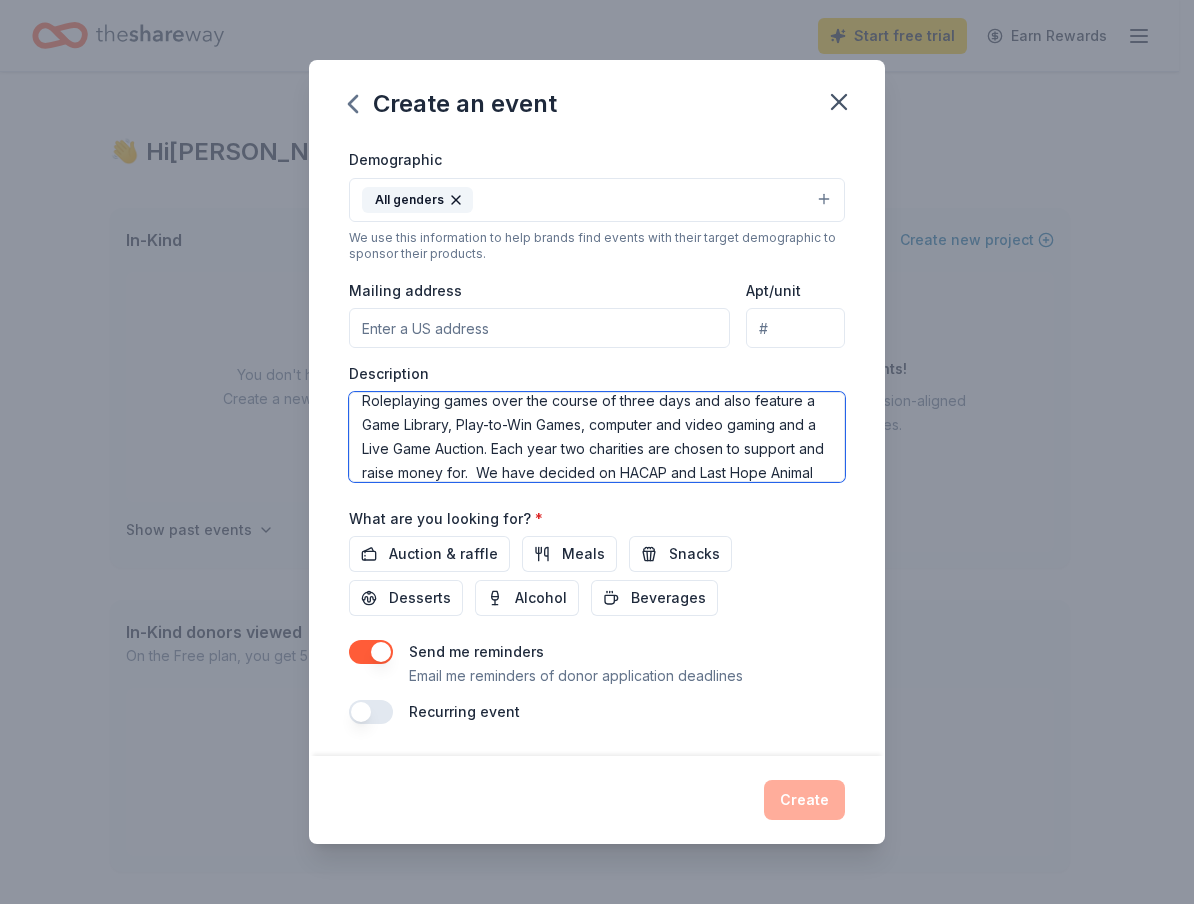 scroll, scrollTop: 84, scrollLeft: 0, axis: vertical 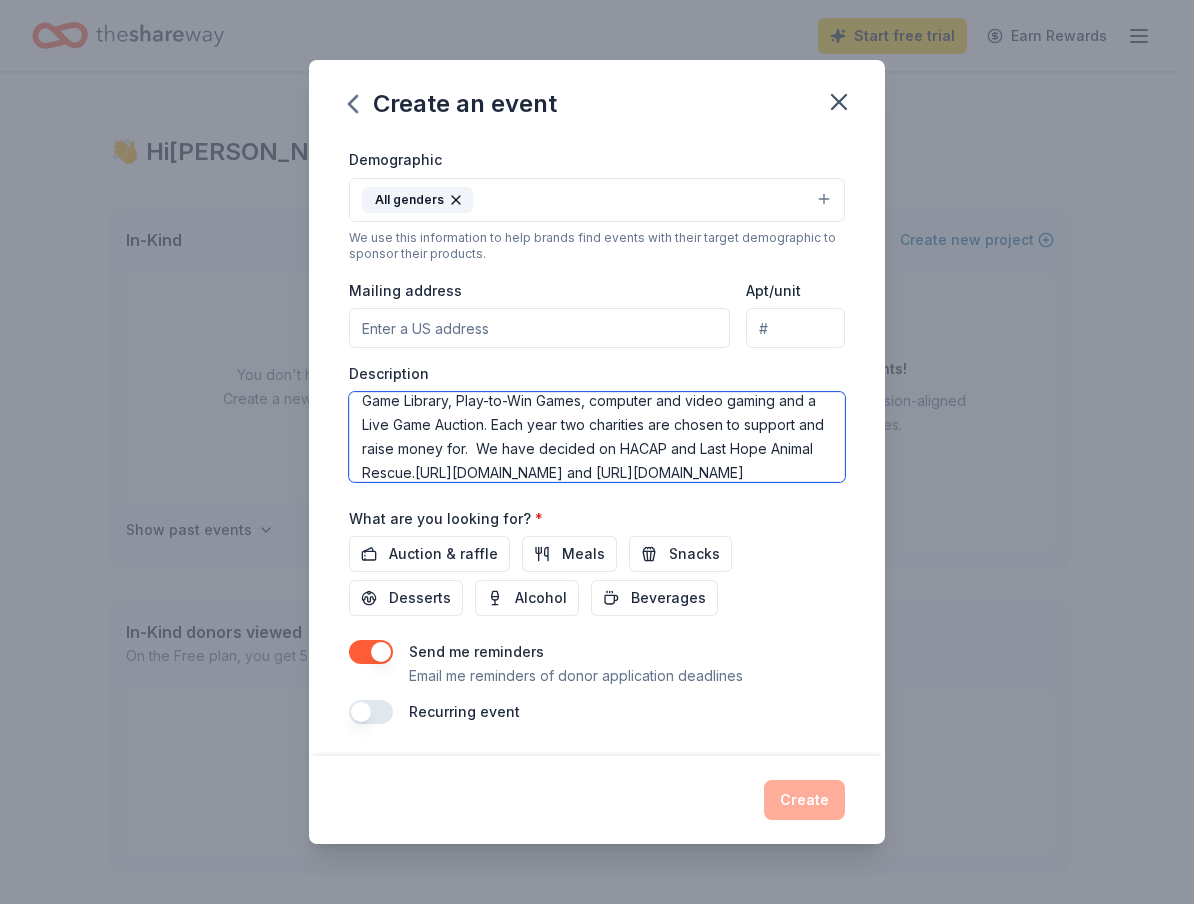 drag, startPoint x: 503, startPoint y: 450, endPoint x: 563, endPoint y: 453, distance: 60.074955 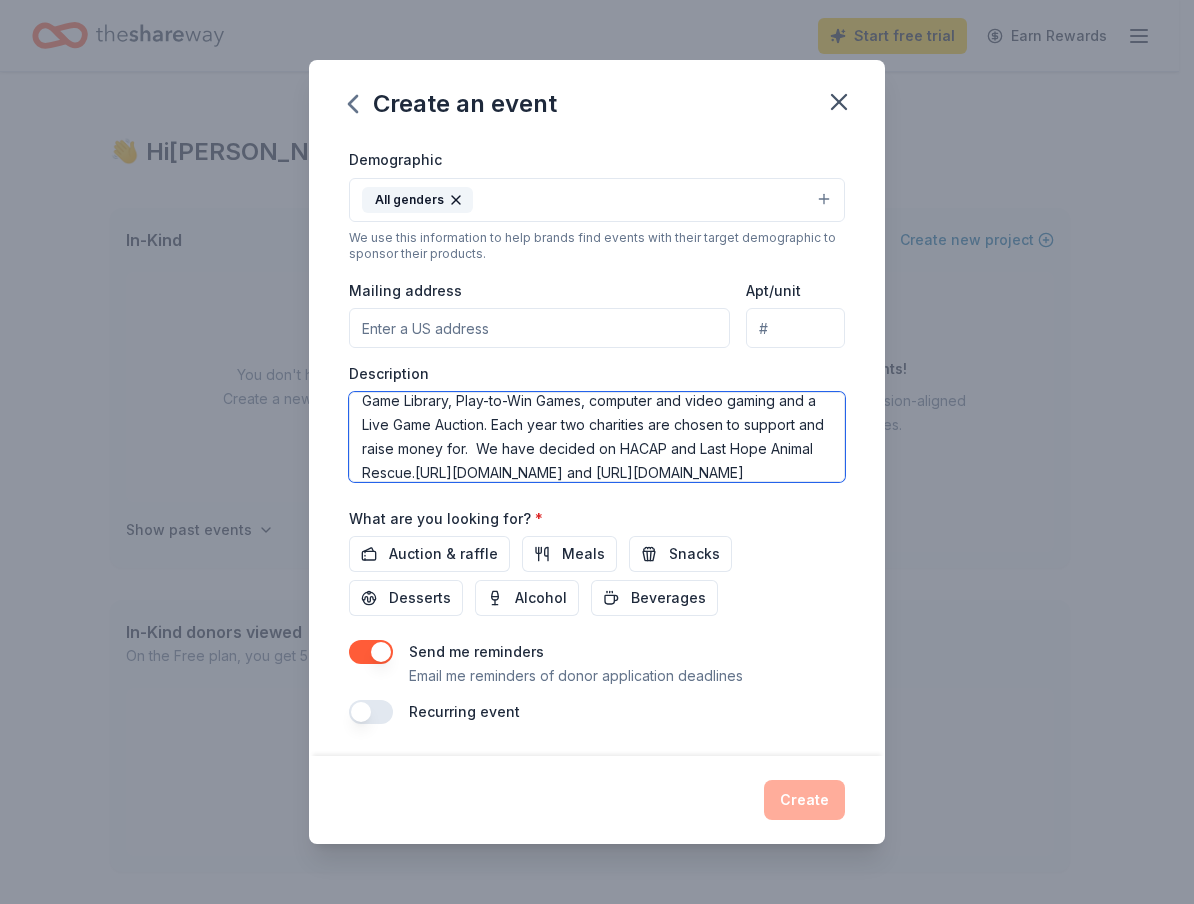 click on "Gamicon is an annual gaming convention held in Eastern Iowa for over 30 years. We have numerous Board, Card, and Roleplaying games over the course of three days and also feature a Game Library, Play-to-Win Games, computer and video gaming and a Live Game Auction. Each year two charities are chosen to support and raise money for.  We have decided on HACAP and Last Hope Animal Rescue.https://www.hacap.org/ and https://adopthope.org/" at bounding box center [597, 437] 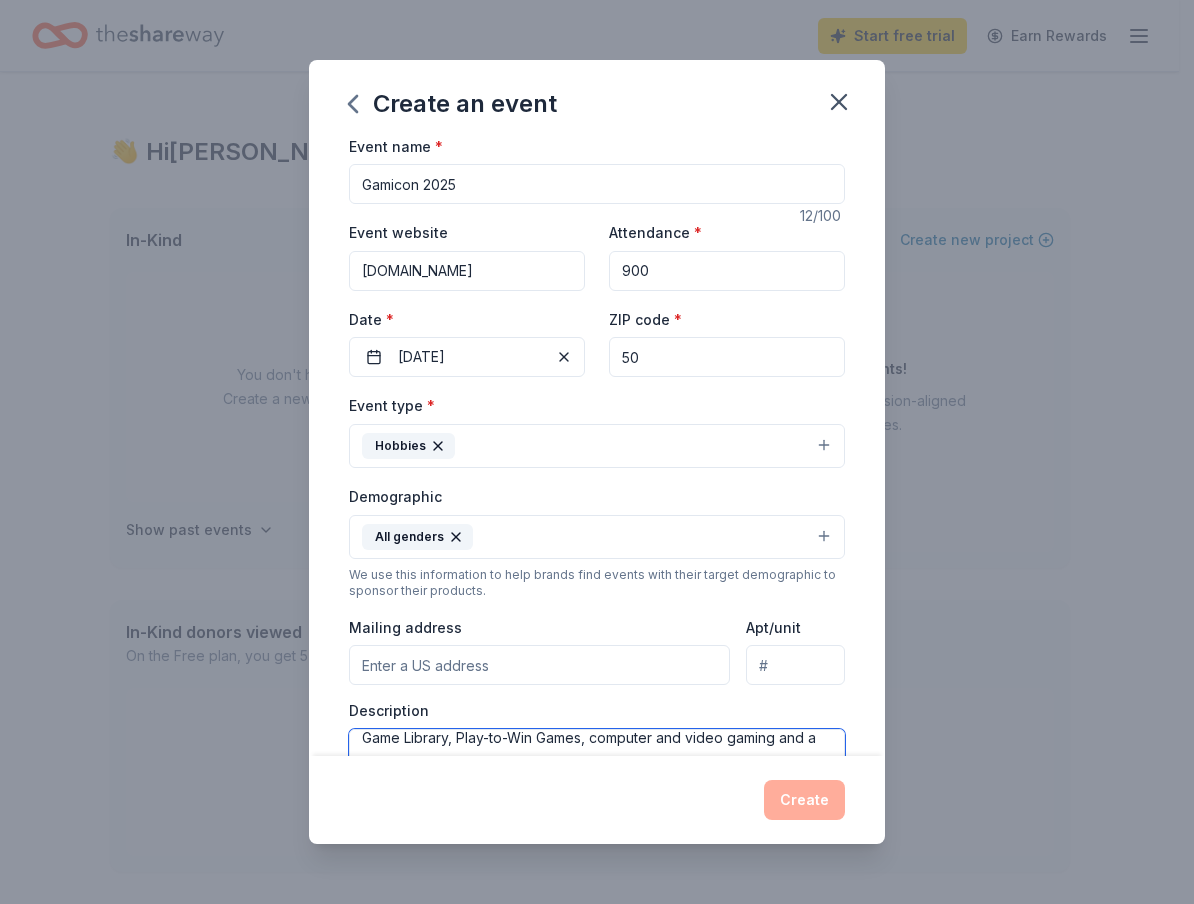 scroll, scrollTop: 0, scrollLeft: 0, axis: both 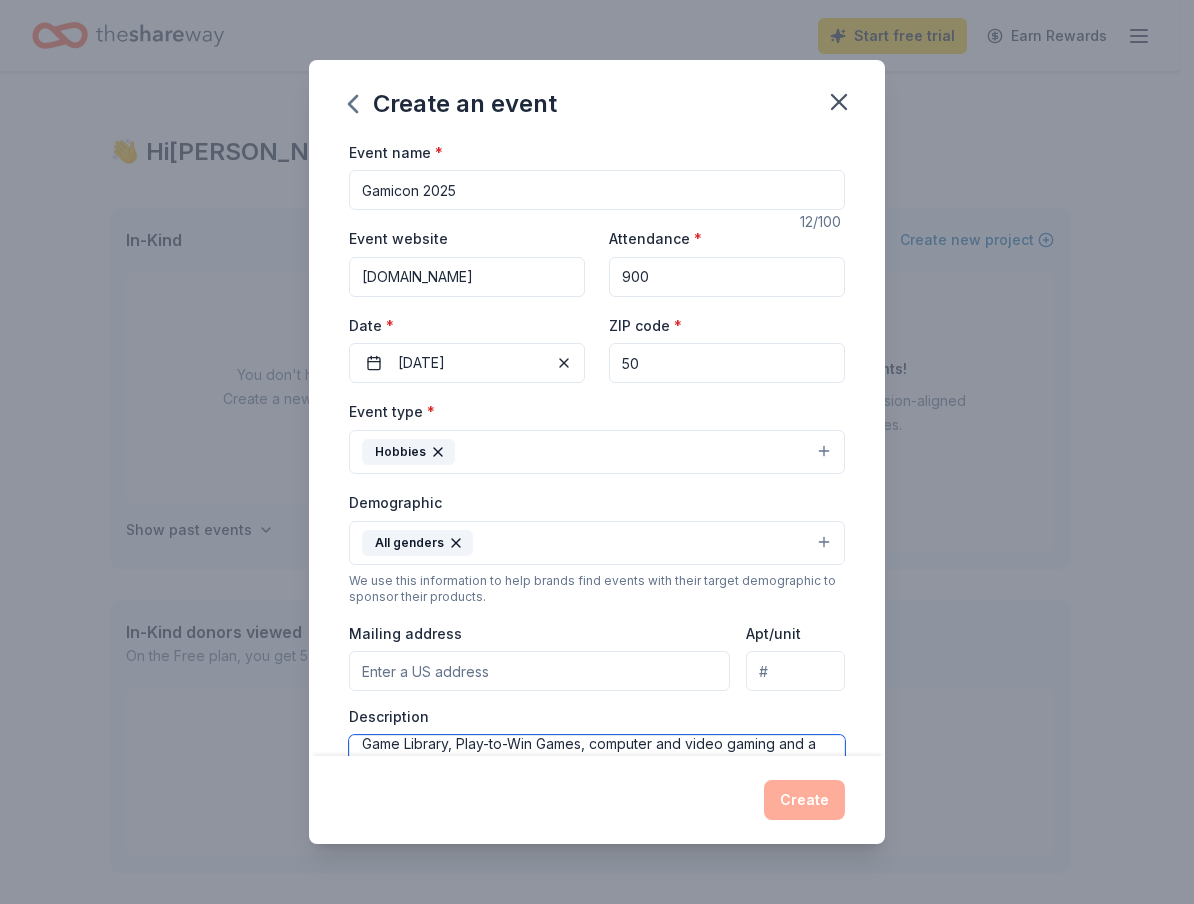 type on "Gamicon is an annual gaming convention held in Eastern Iowa for over 30 years. We have numerous Board, Card, and Roleplaying games over the course of three days and also feature a Game Library, Play-to-Win Games, computer and video gaming and a Live Game Auction. Each year two charities are chosen to support and raise money for.  The 2025 decided on HACAP and Last Hope Animal Rescue.https://www.hacap.org/ and https://adopthope.org/" 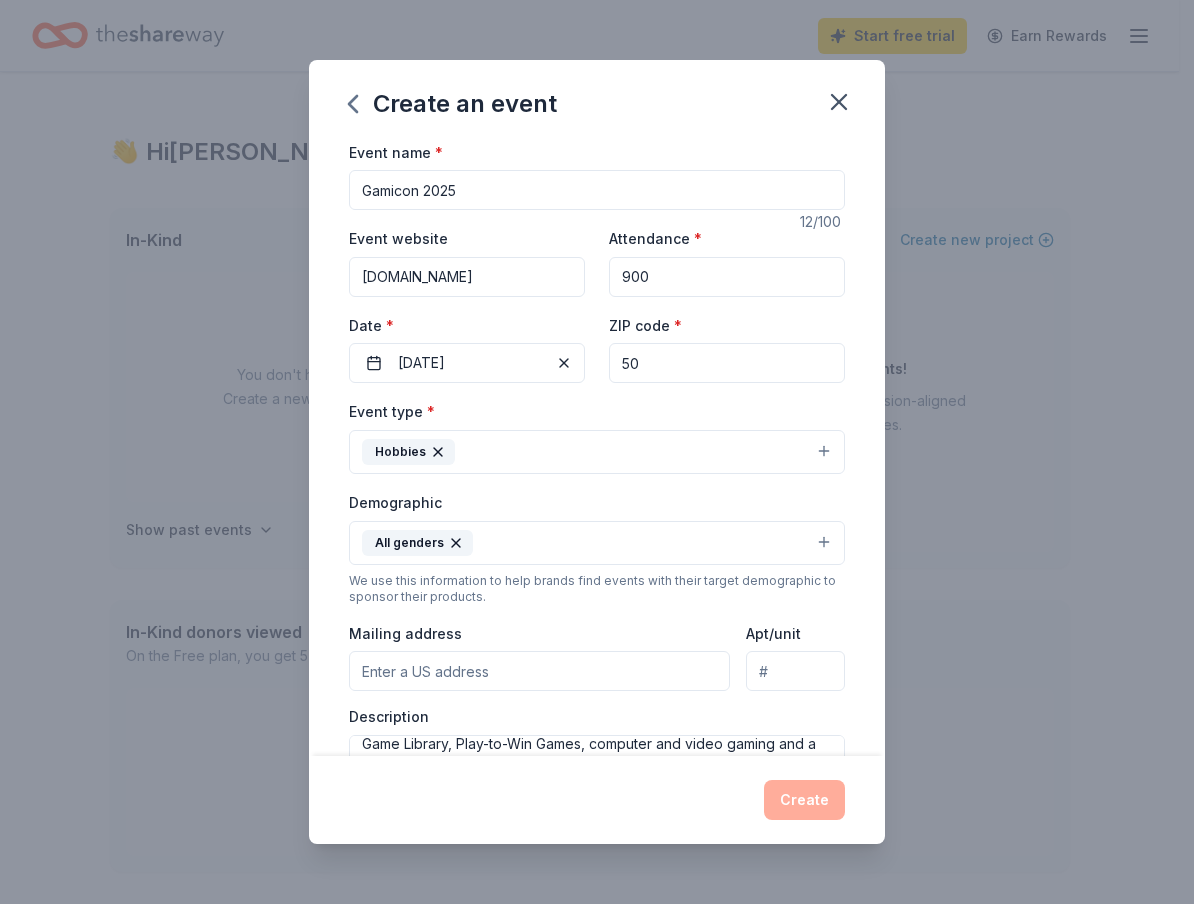 click on "Gamicon 2025" at bounding box center (597, 190) 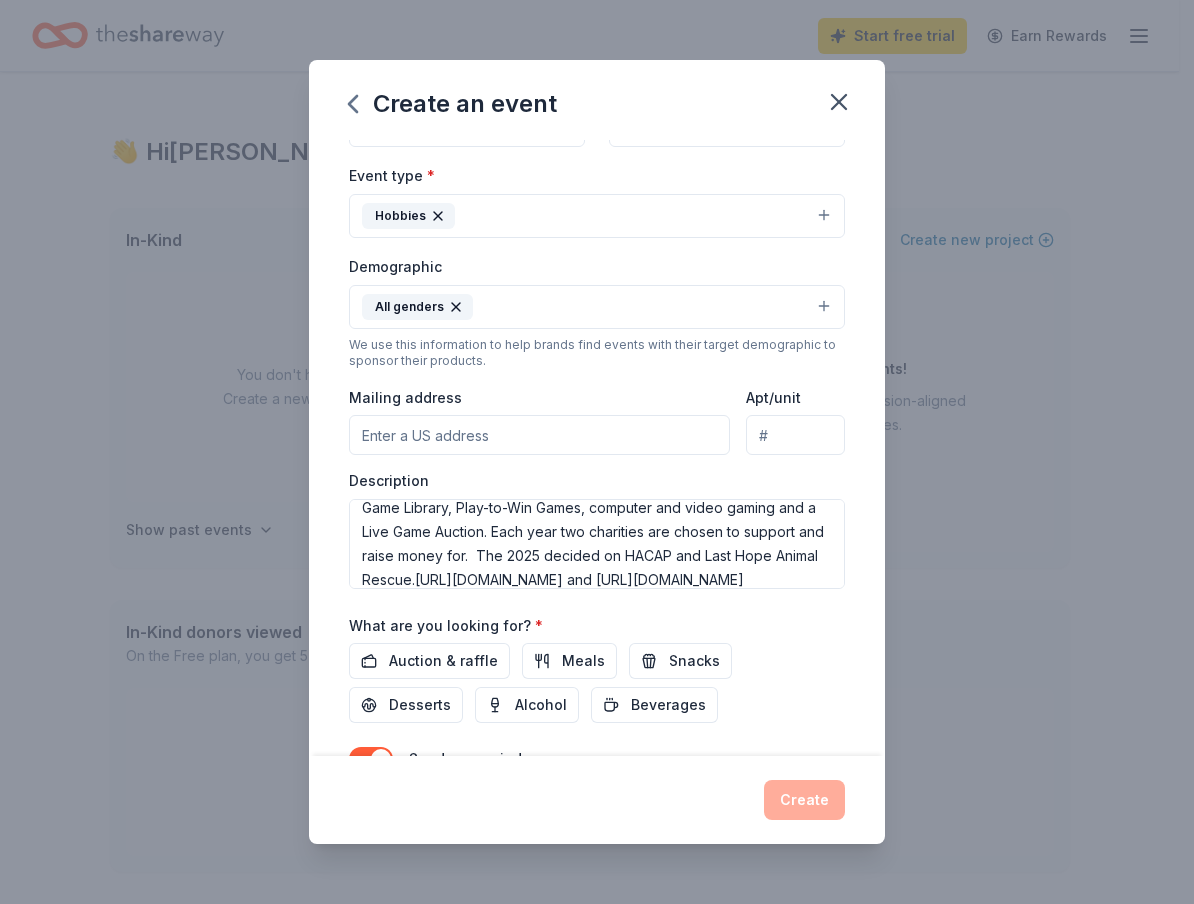 scroll, scrollTop: 343, scrollLeft: 0, axis: vertical 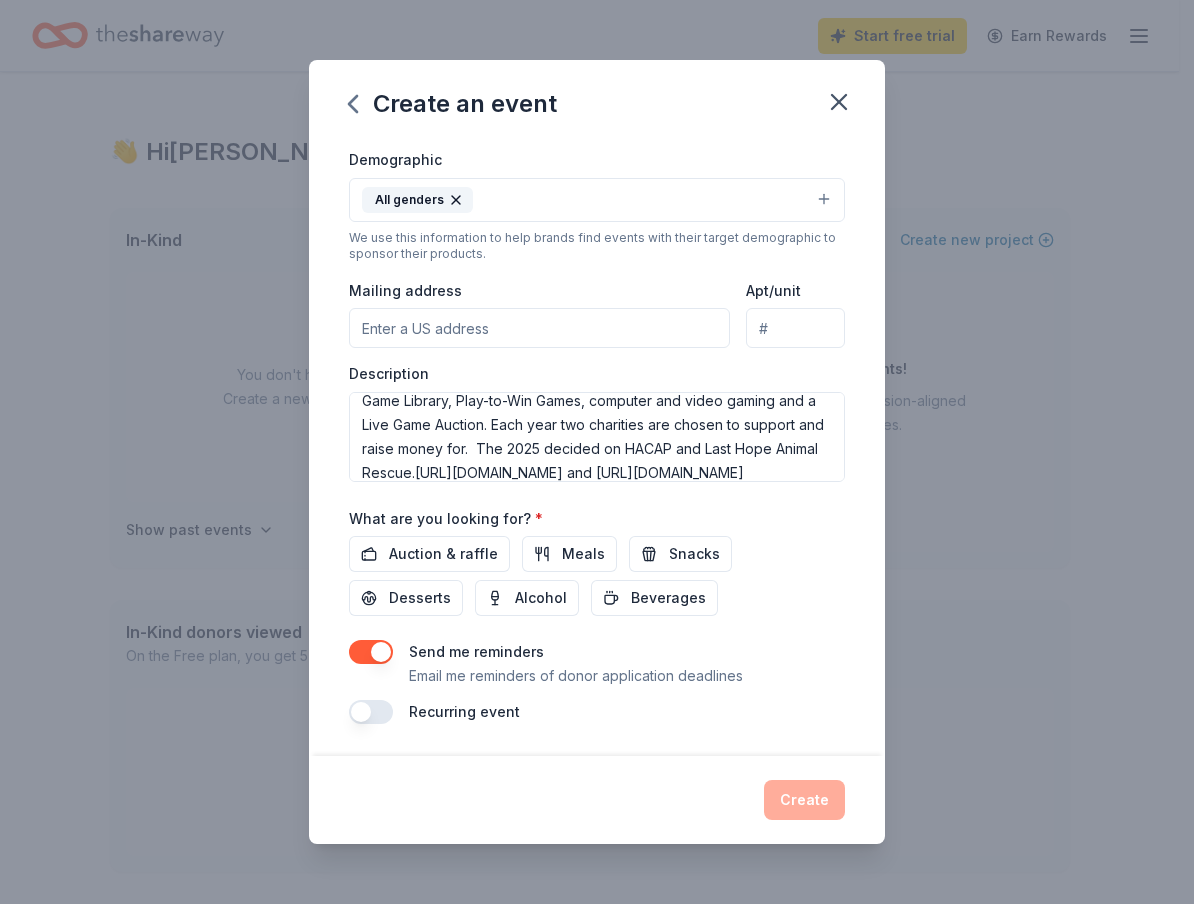 type on "Gamicon 2026" 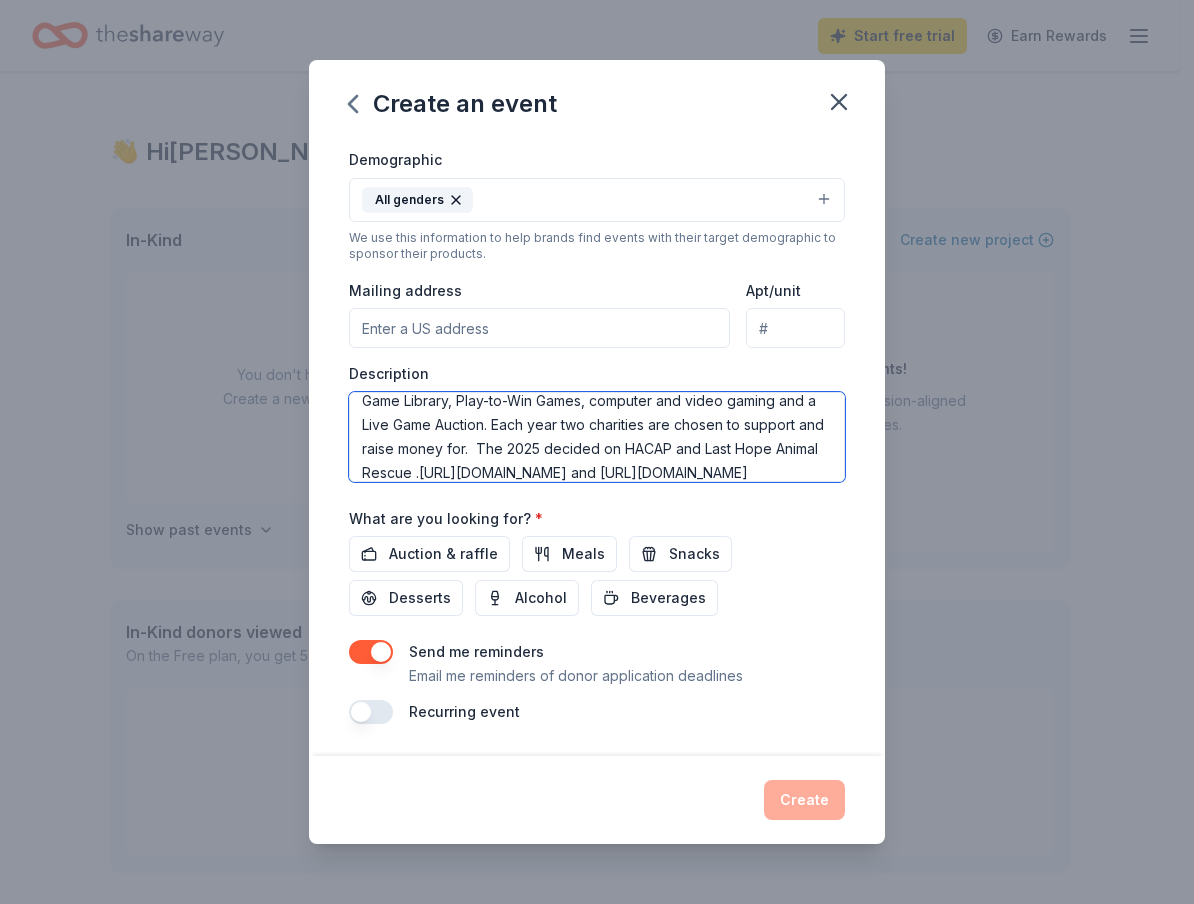 click on "Gamicon is an annual gaming convention held in Eastern Iowa for over 30 years. We have numerous Board, Card, and Roleplaying games over the course of three days and also feature a Game Library, Play-to-Win Games, computer and video gaming and a Live Game Auction. Each year two charities are chosen to support and raise money for.  The 2025 decided on HACAP and Last Hope Animal Rescue .https://www.hacap.org/ and https://adopthope.org/" at bounding box center [597, 437] 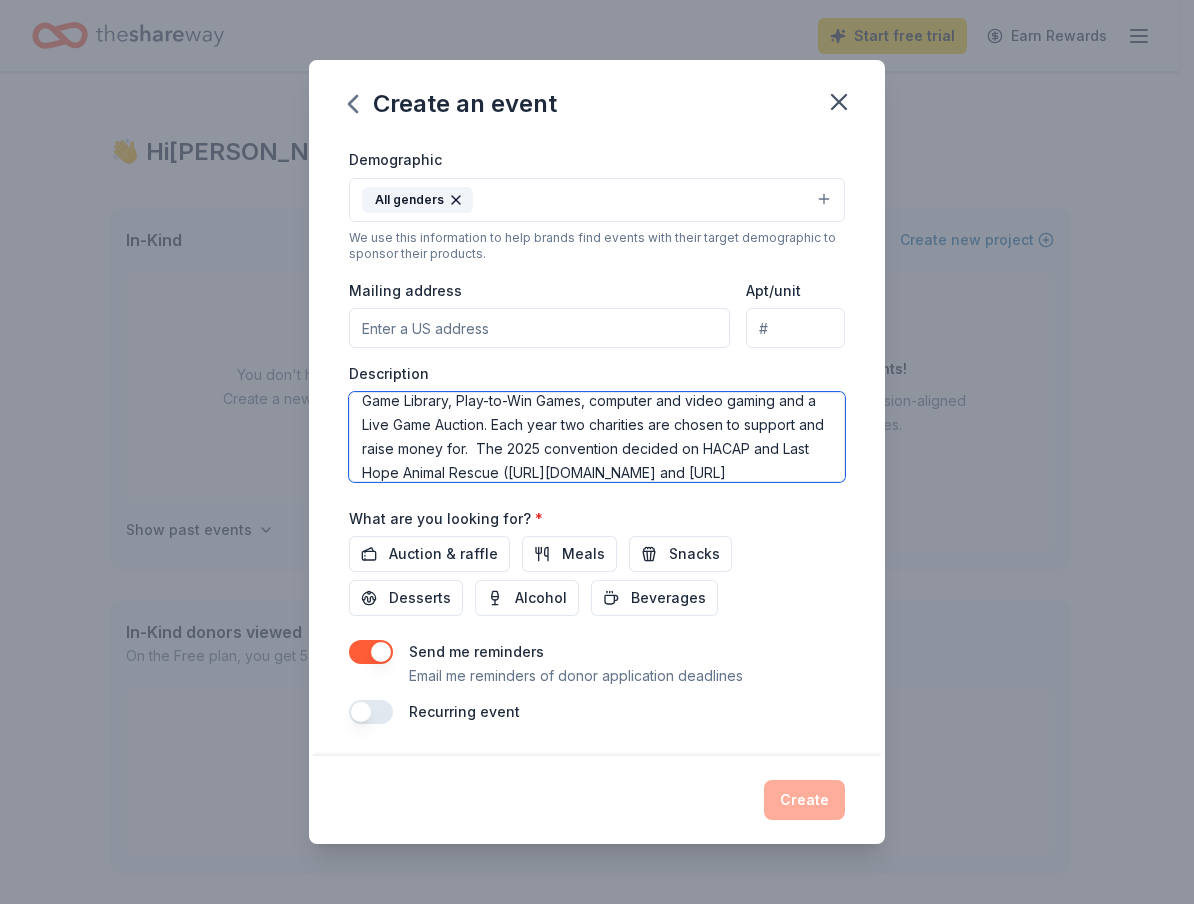 scroll, scrollTop: 108, scrollLeft: 0, axis: vertical 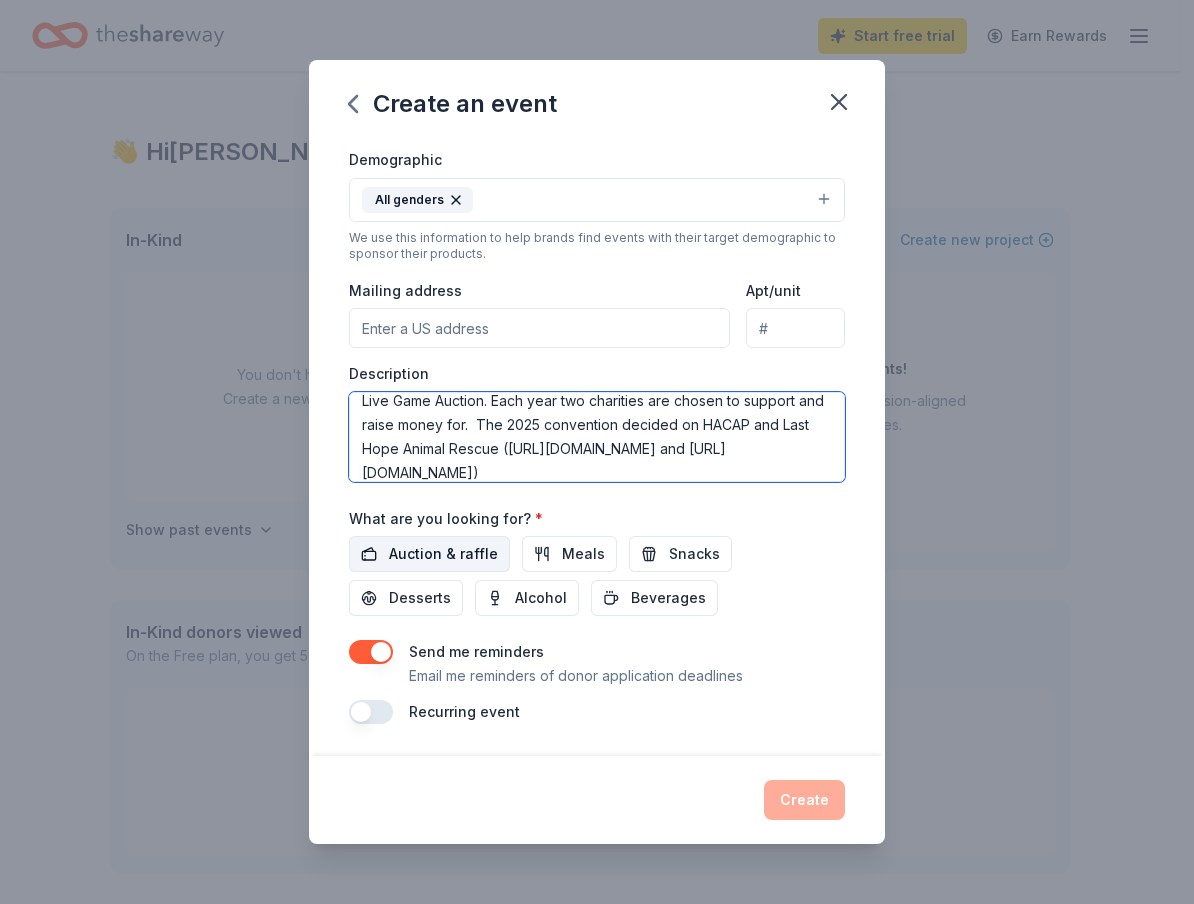 type on "Gamicon is an annual gaming convention held in Eastern Iowa for over 30 years. We have numerous Board, Card, and Roleplaying games over the course of three days and also feature a Game Library, Play-to-Win Games, computer and video gaming and a Live Game Auction. Each year two charities are chosen to support and raise money for.  The 2025 convention decided on HACAP and Last Hope Animal Rescue (https://www.hacap.org/ and https://adopthope.org/)" 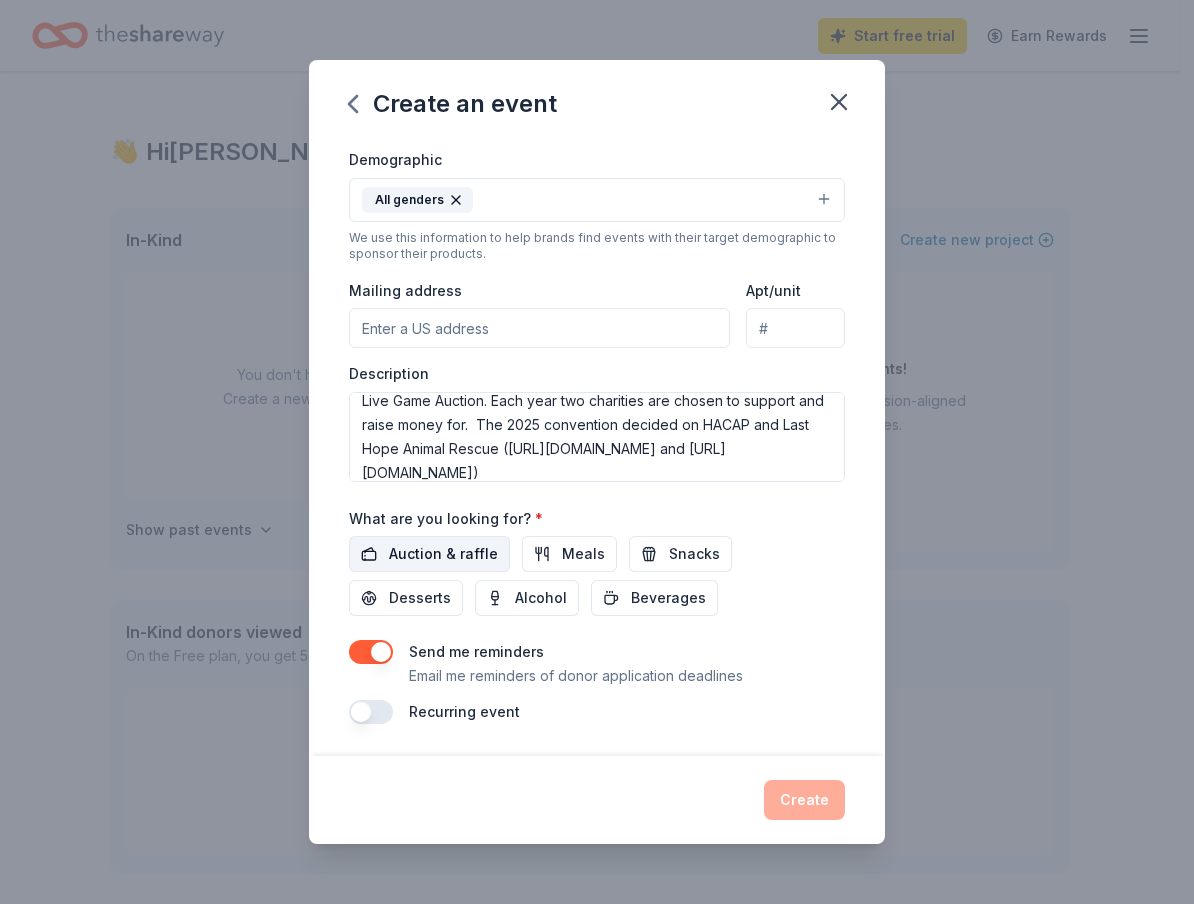 click on "Auction & raffle" at bounding box center [443, 554] 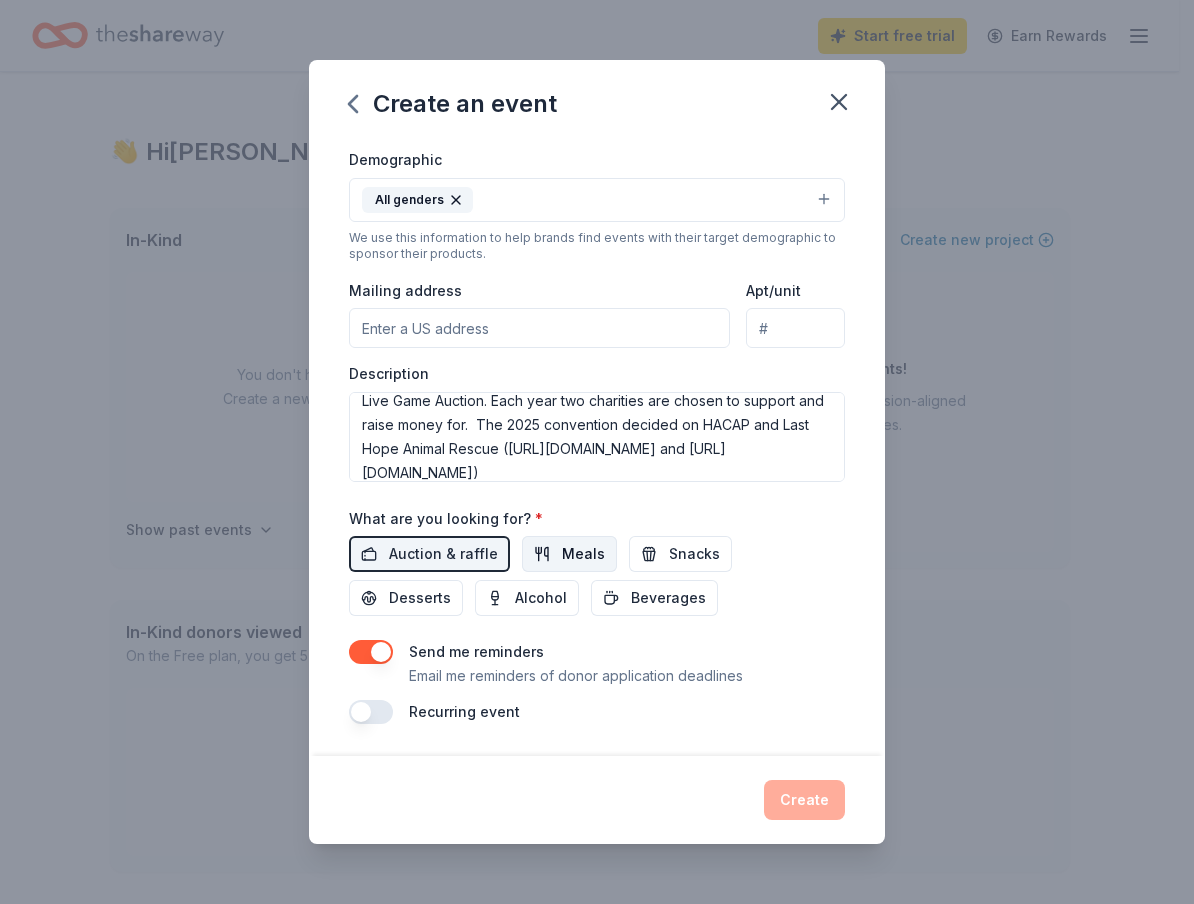 click on "Meals" at bounding box center (583, 554) 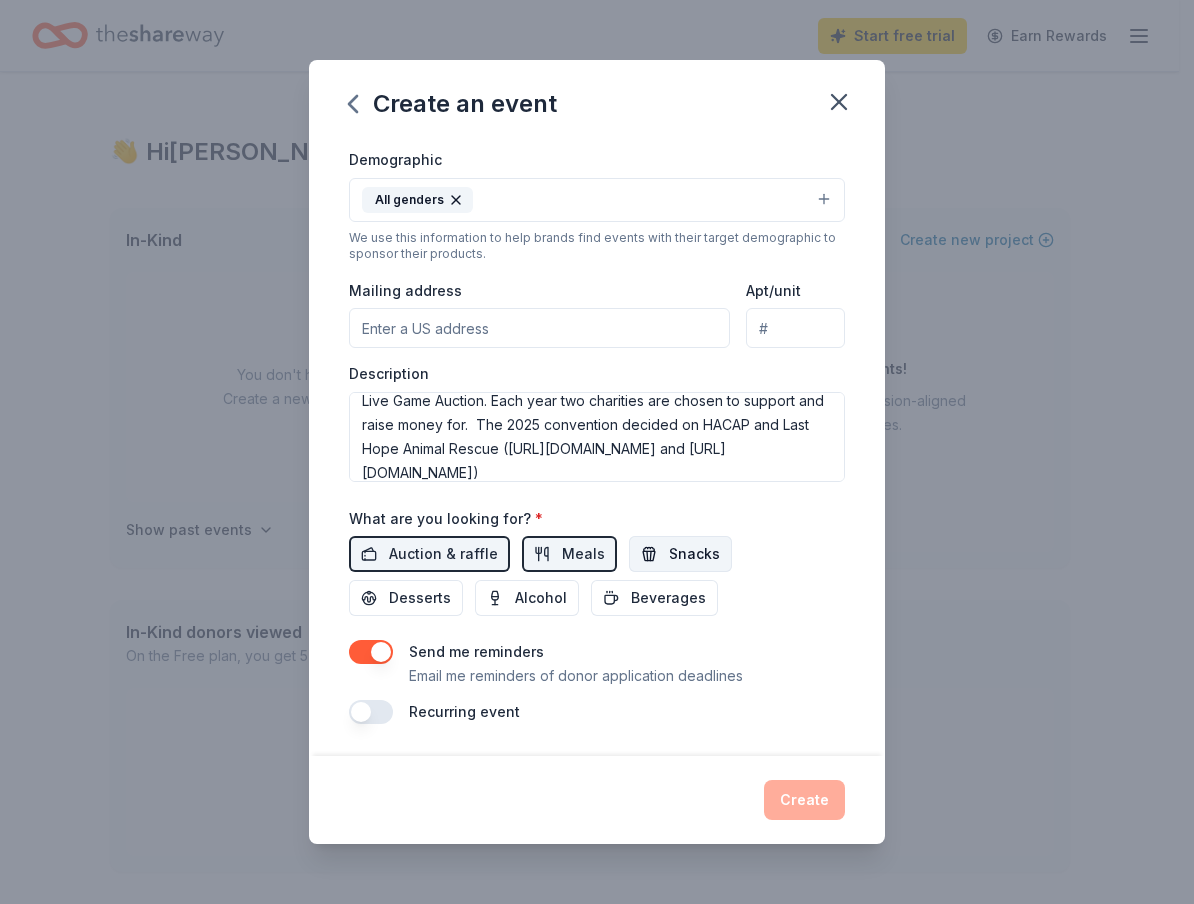 click on "Snacks" at bounding box center (694, 554) 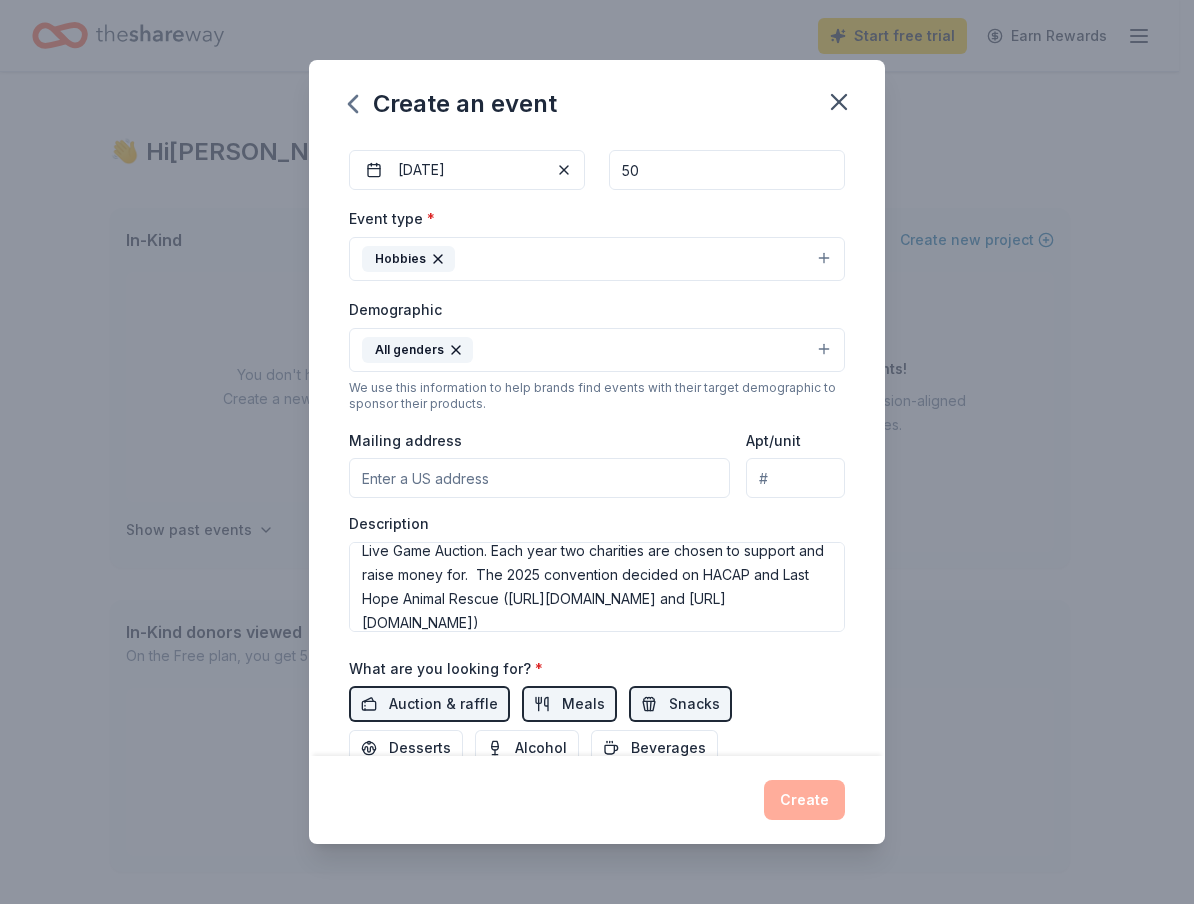 scroll, scrollTop: 143, scrollLeft: 0, axis: vertical 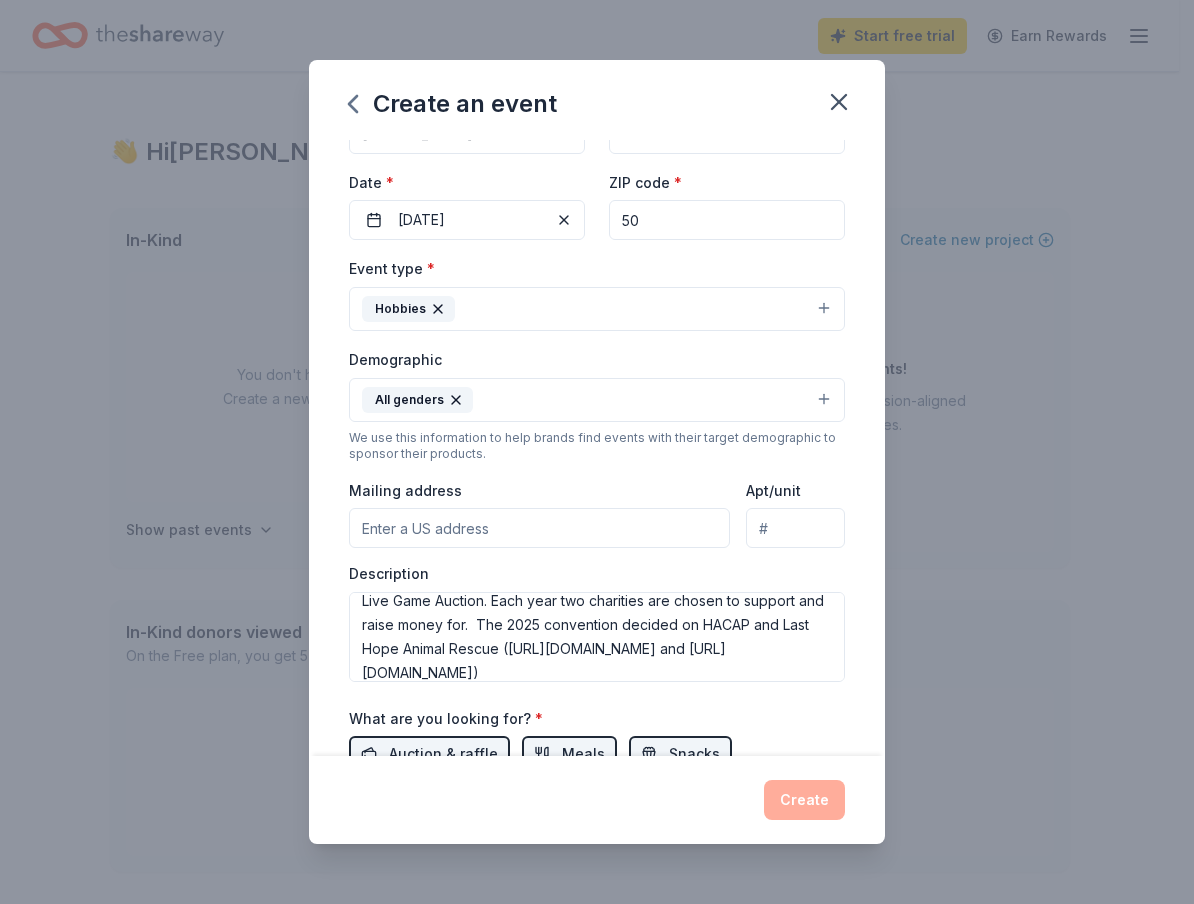 click on "Mailing address" at bounding box center (539, 528) 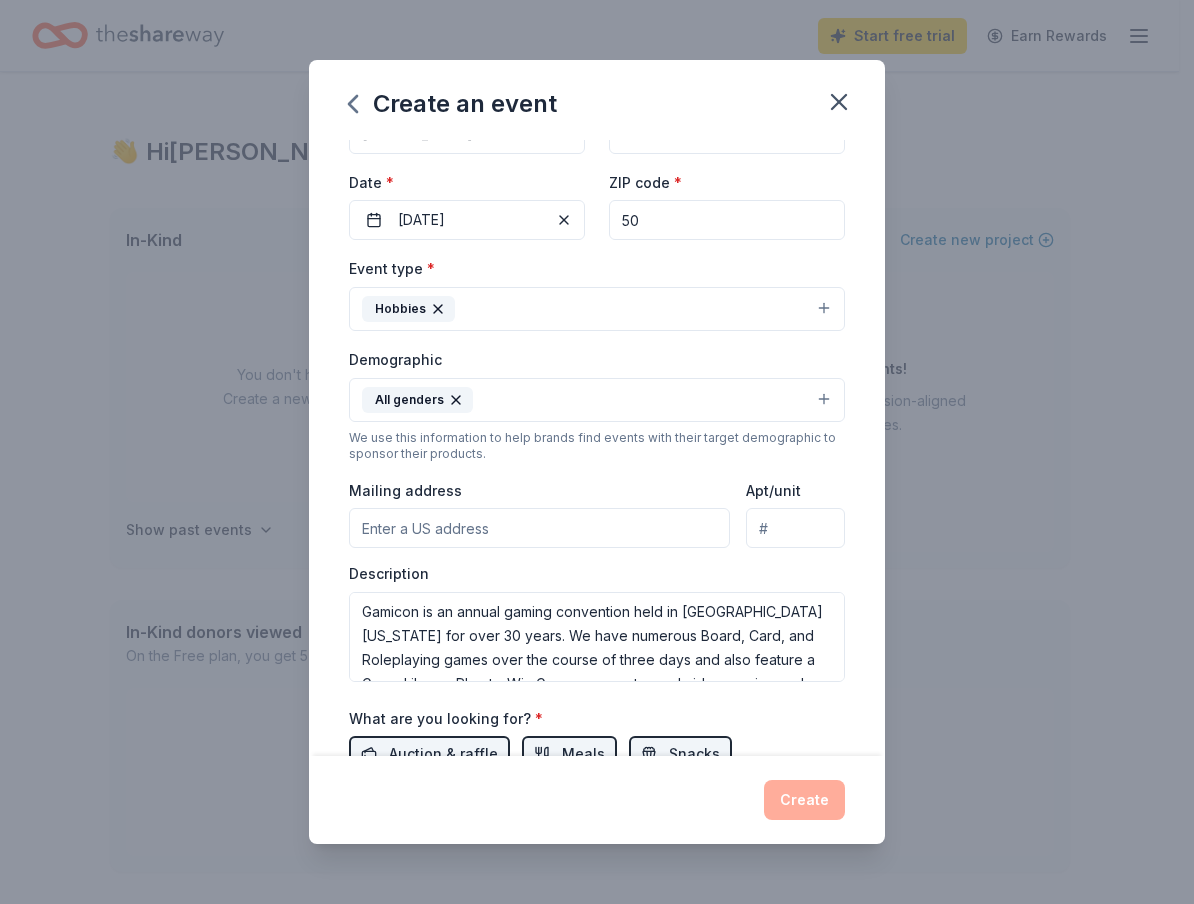 scroll, scrollTop: 0, scrollLeft: 0, axis: both 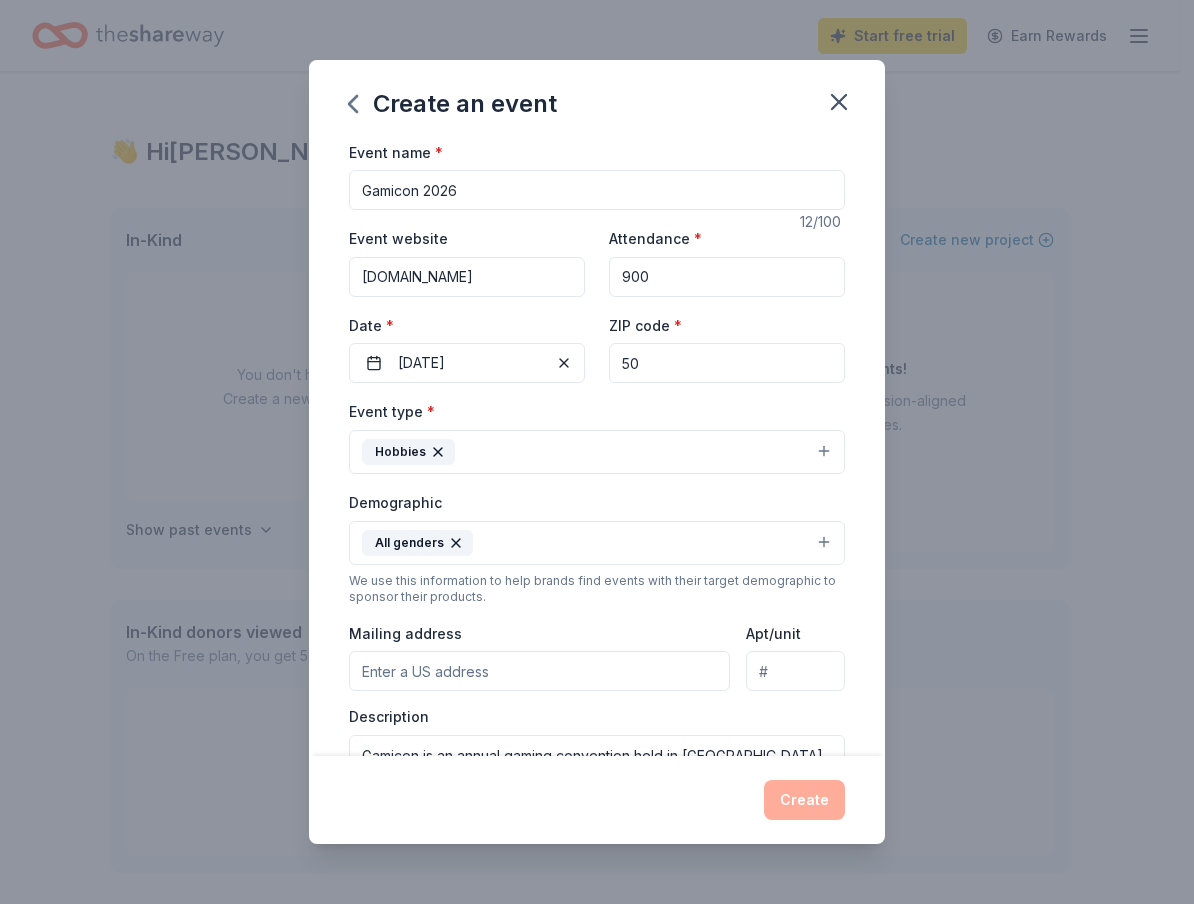 click on "50" at bounding box center [727, 363] 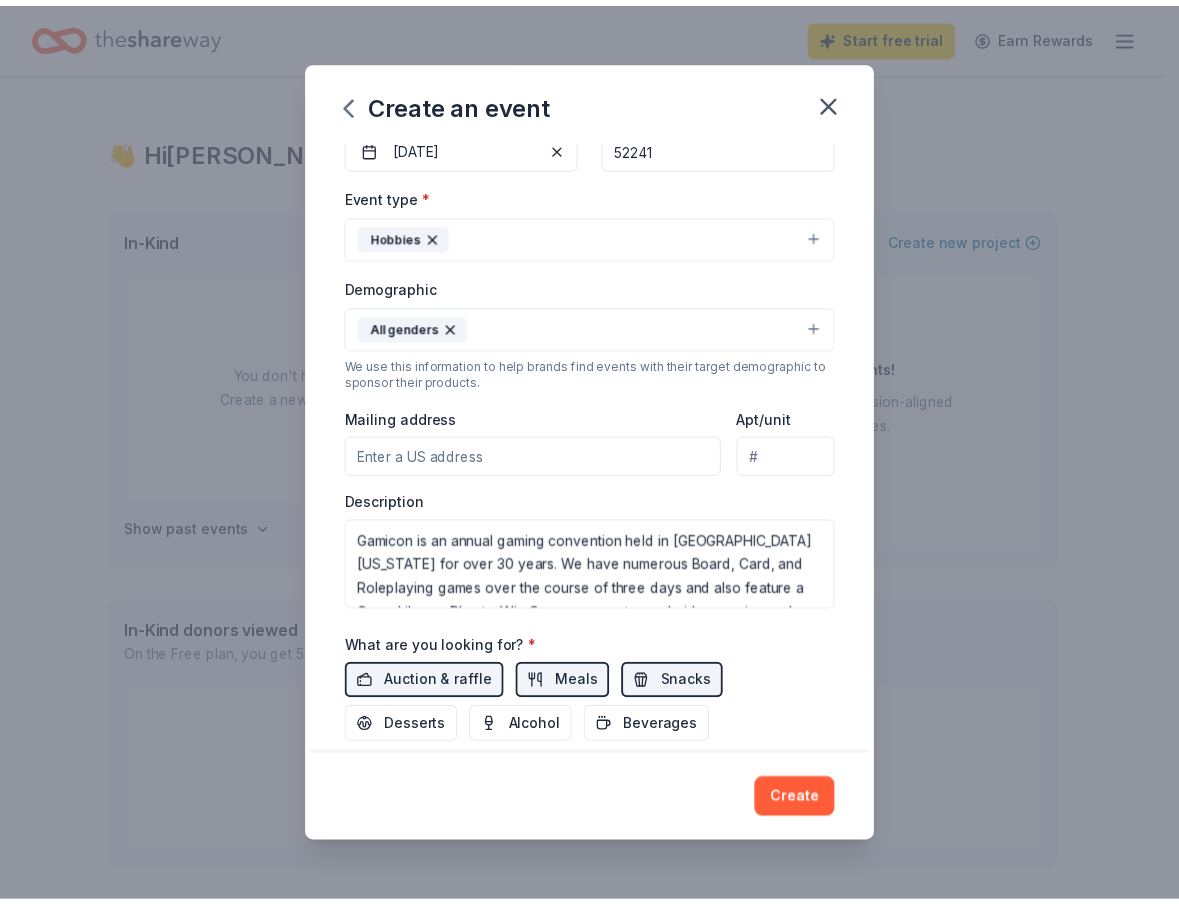 scroll, scrollTop: 343, scrollLeft: 0, axis: vertical 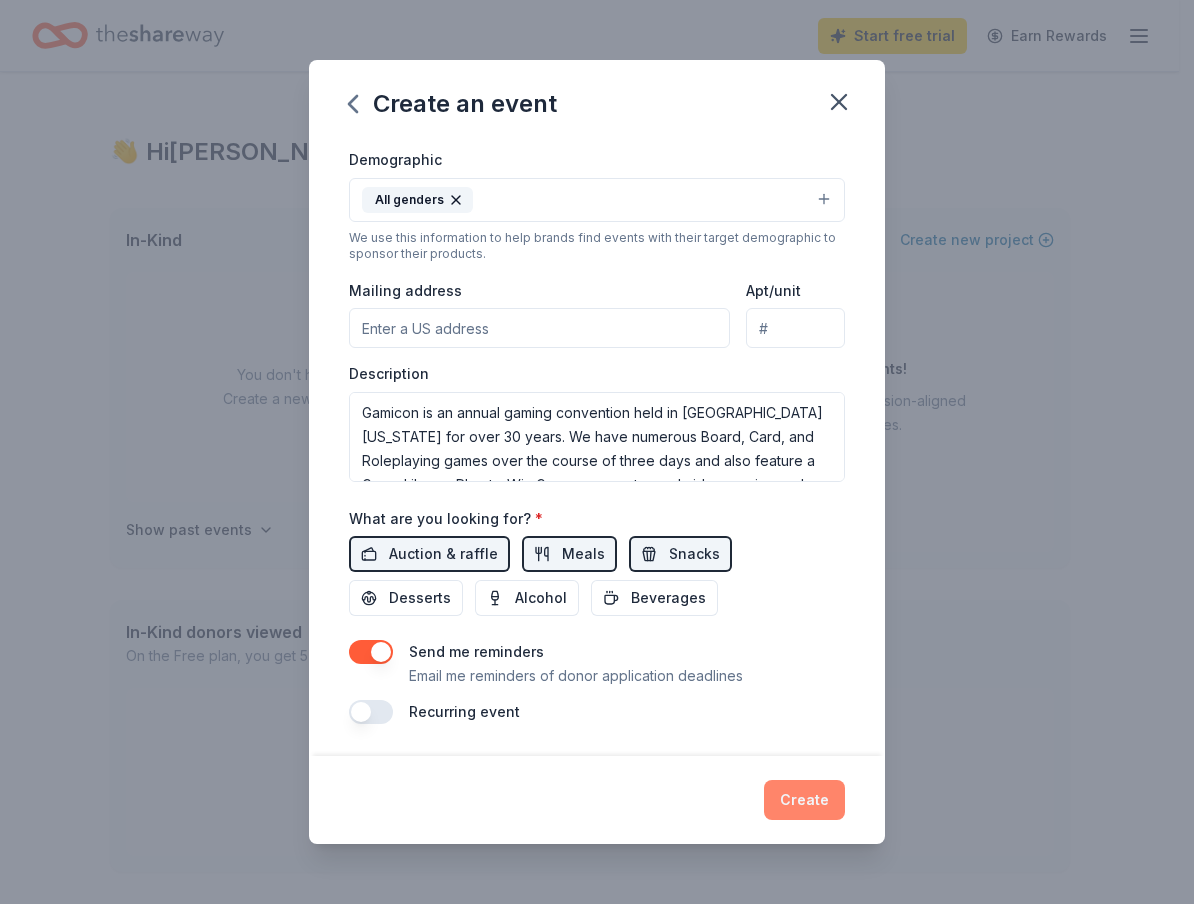 type on "52241" 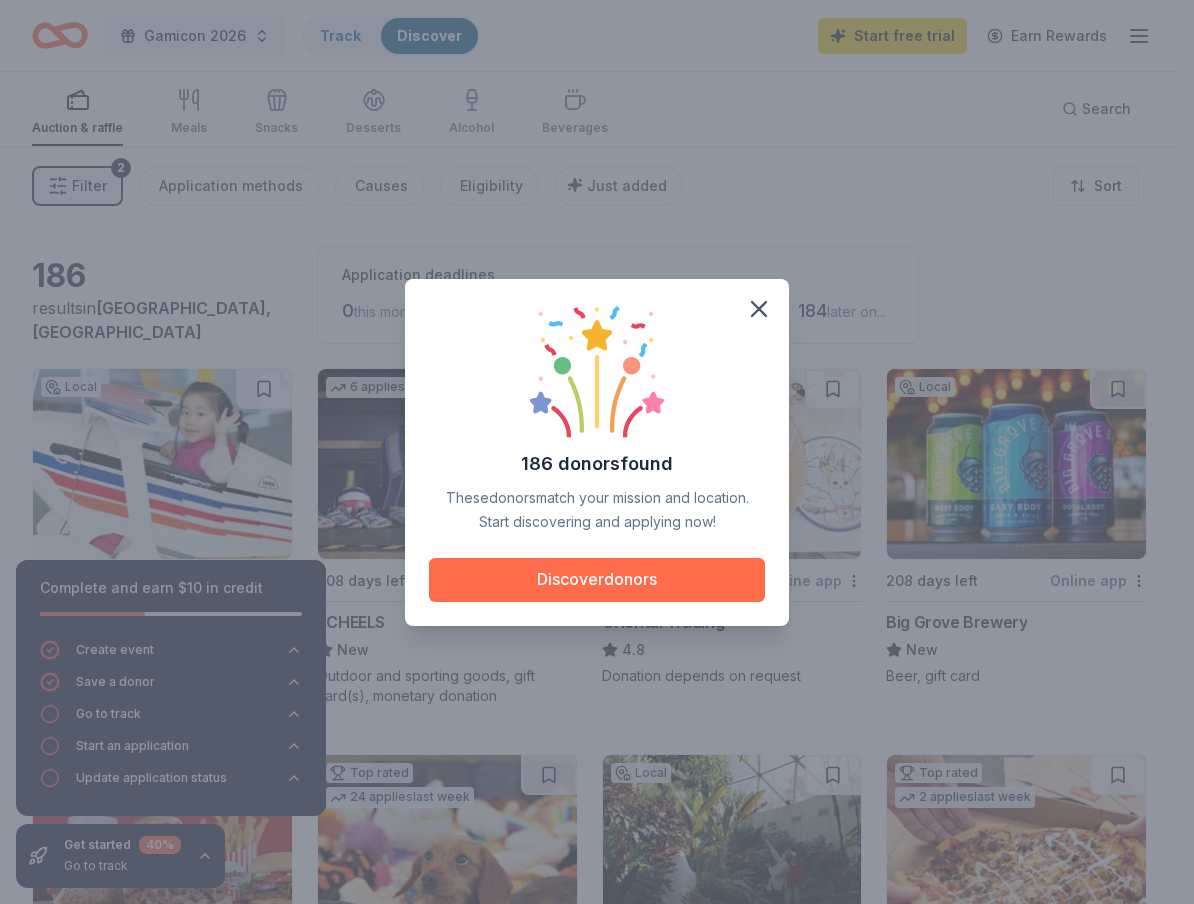 click on "Discover  donors" at bounding box center [597, 580] 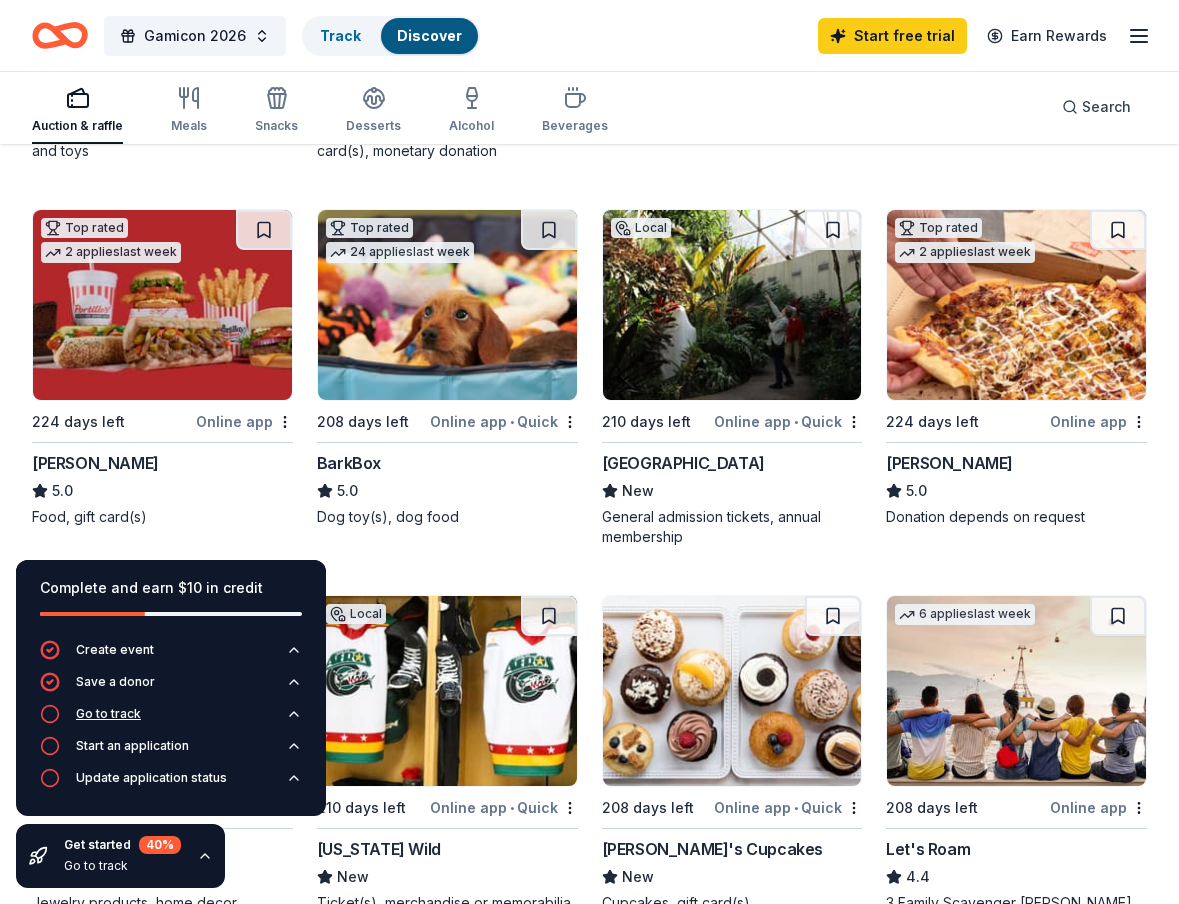 scroll, scrollTop: 500, scrollLeft: 0, axis: vertical 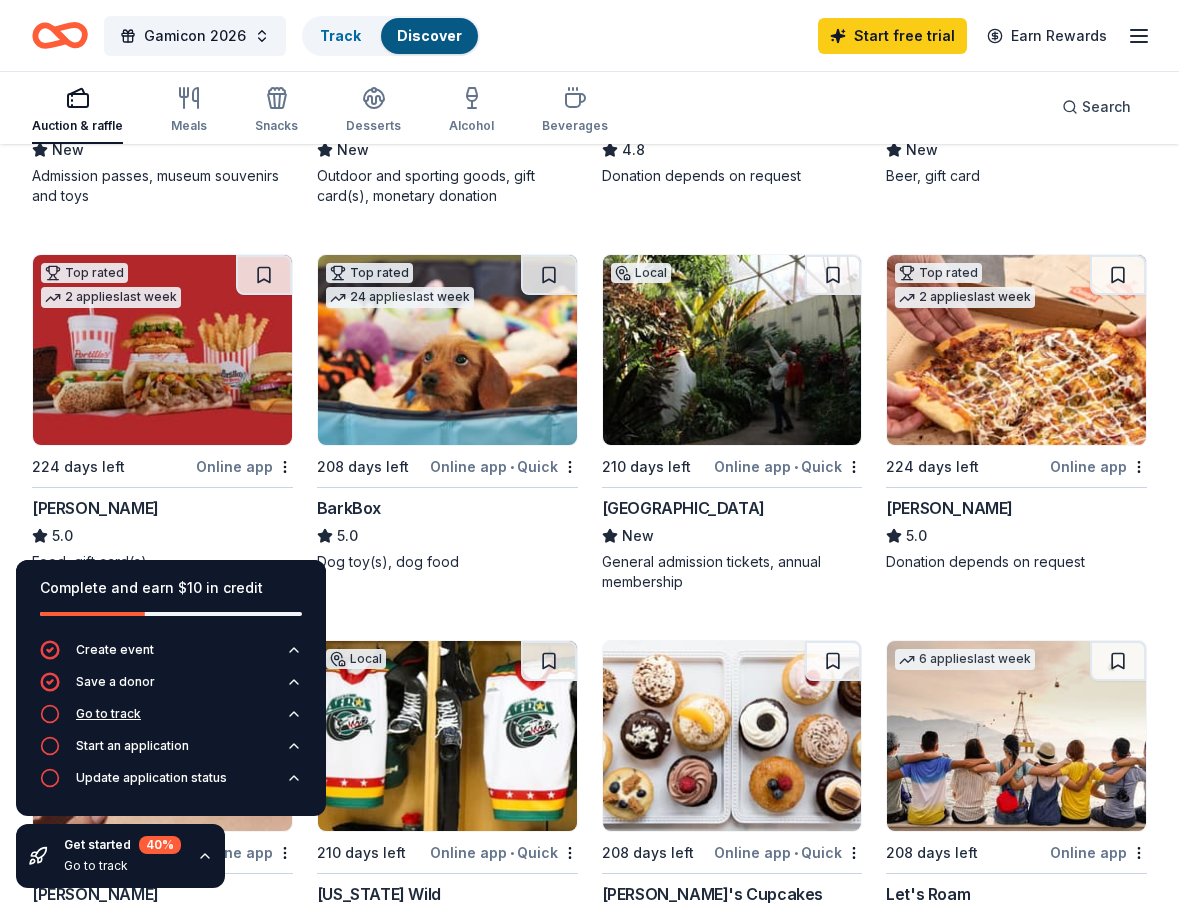 click on "Go to track" at bounding box center (108, 714) 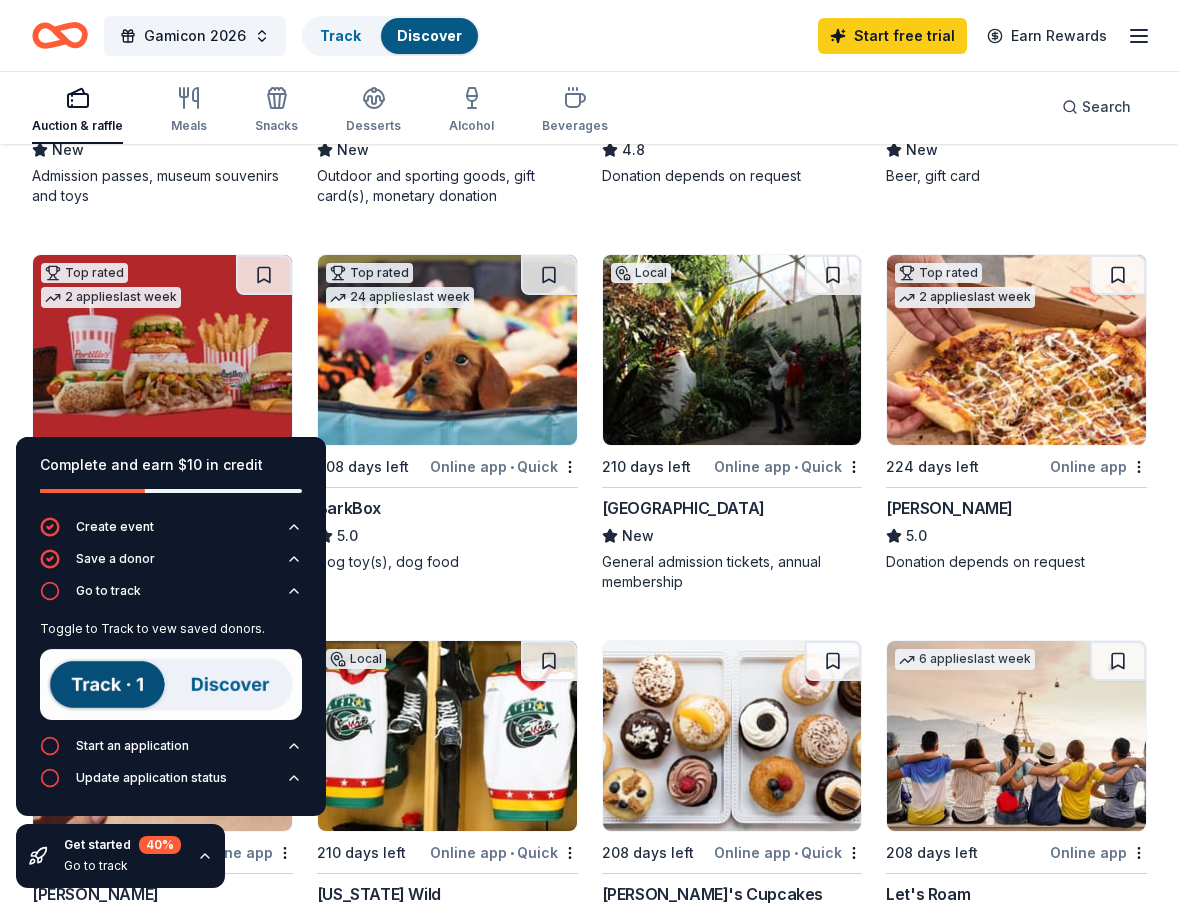 click at bounding box center (171, 684) 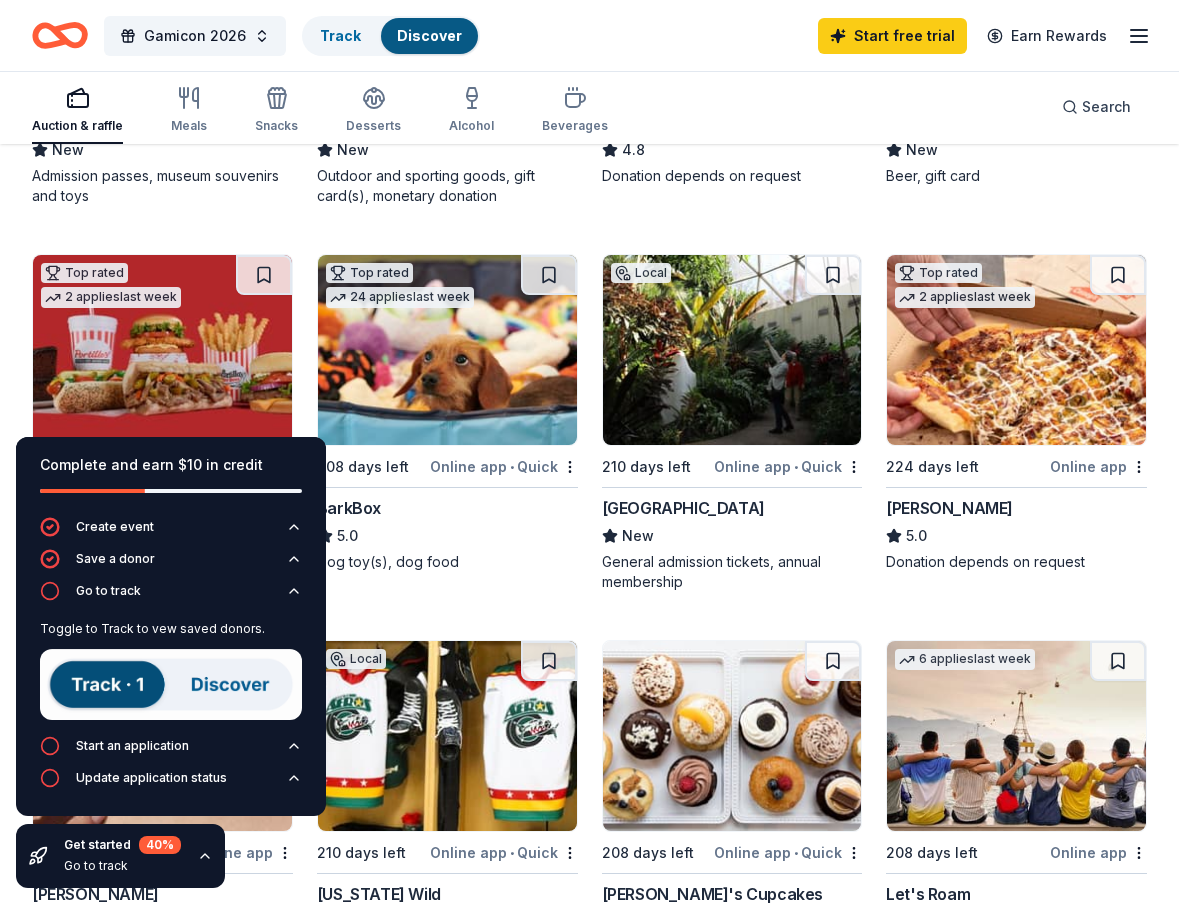 click at bounding box center (171, 684) 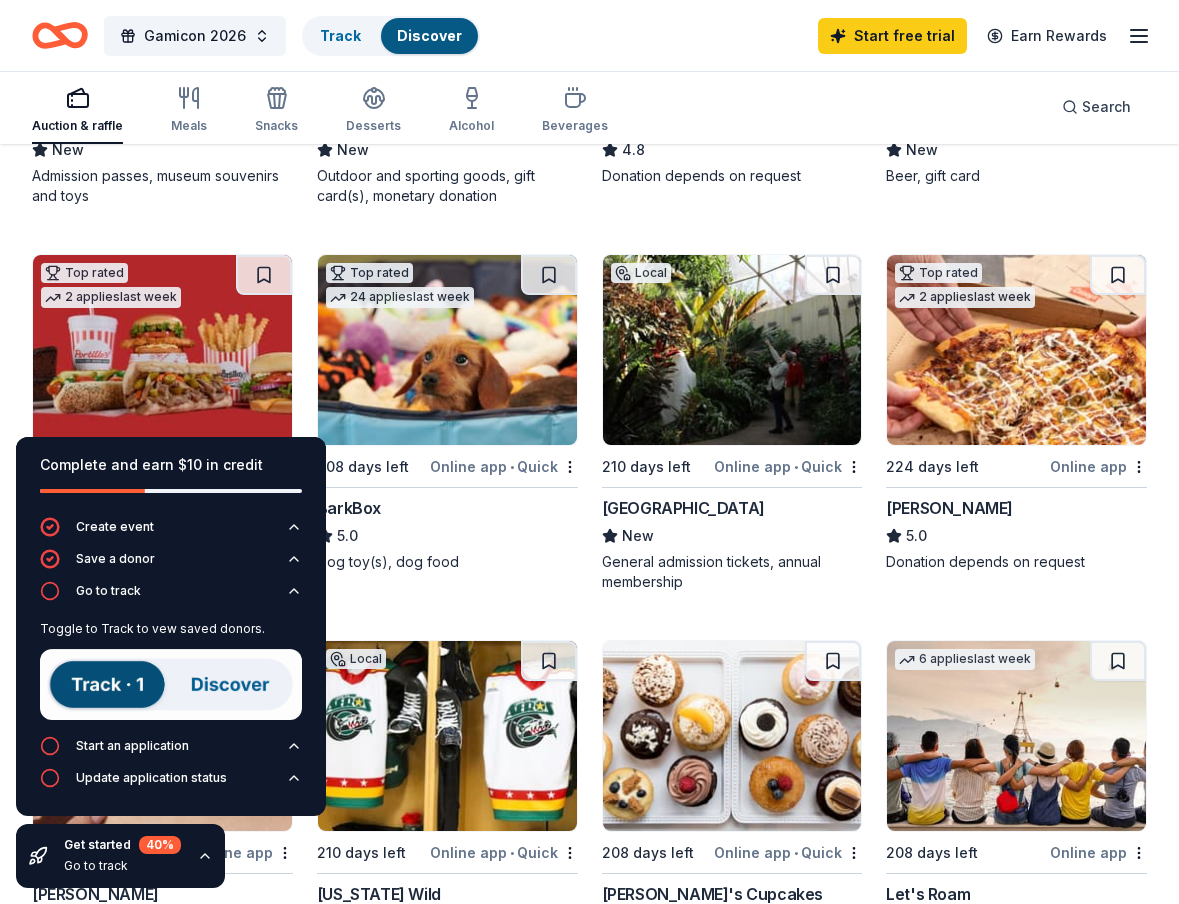 click on "Toggle to Track to vew saved donors." at bounding box center (171, 629) 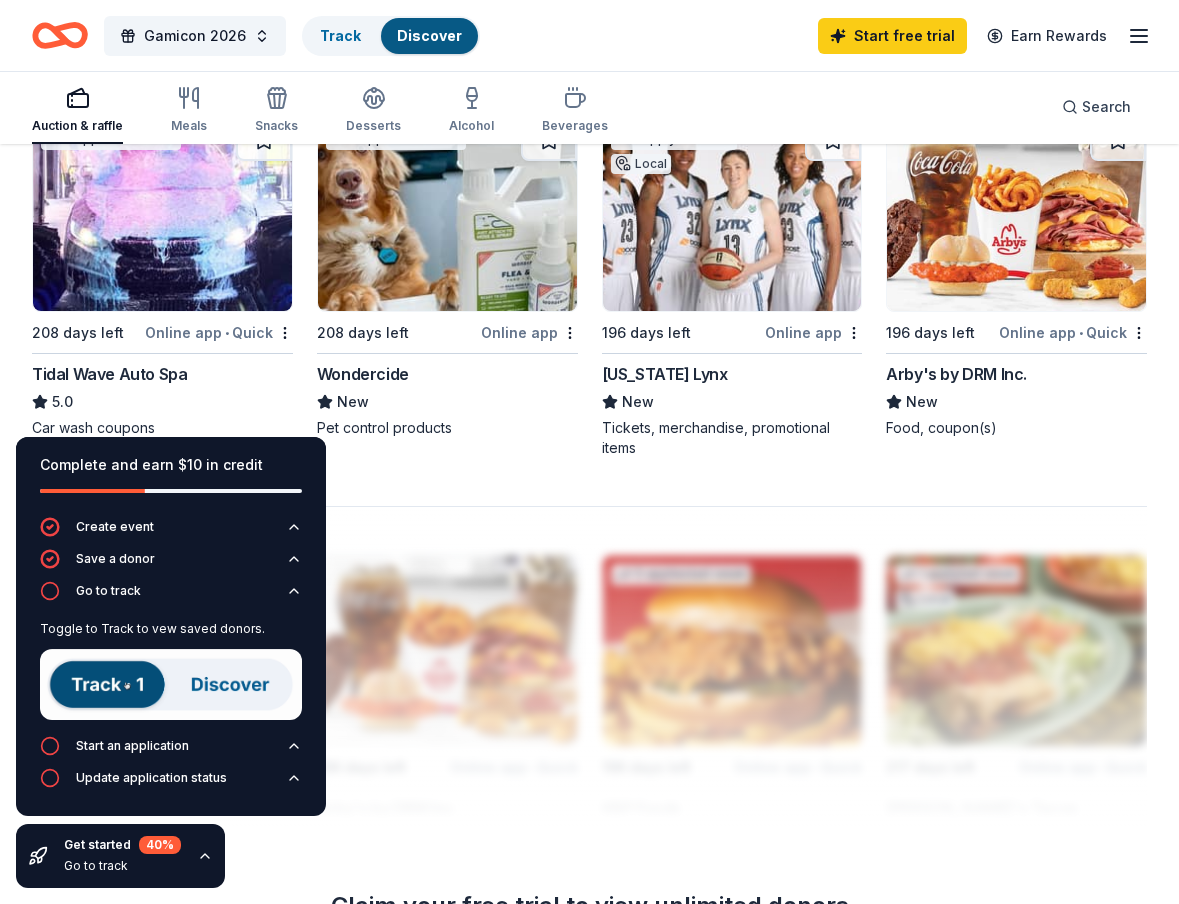 scroll, scrollTop: 1800, scrollLeft: 0, axis: vertical 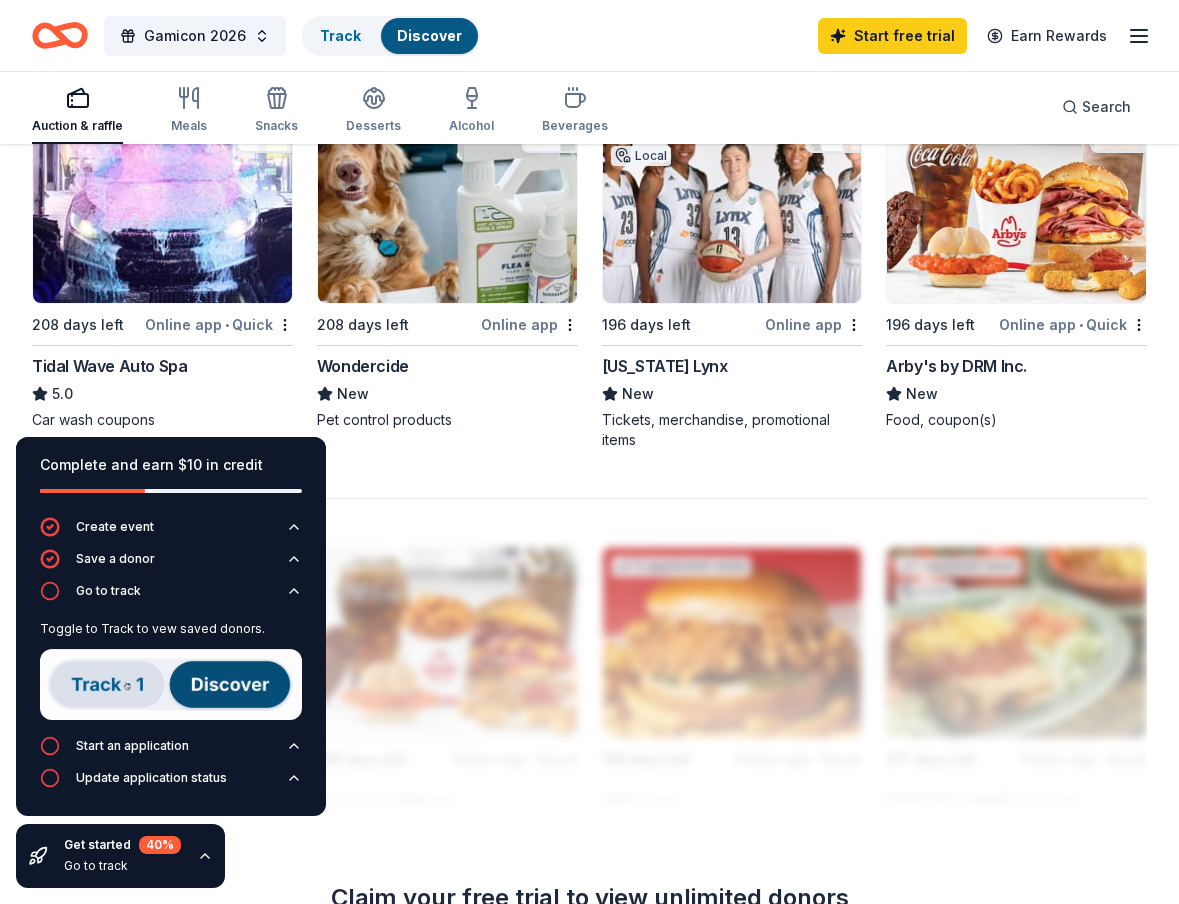 click on "Go to track" at bounding box center (122, 866) 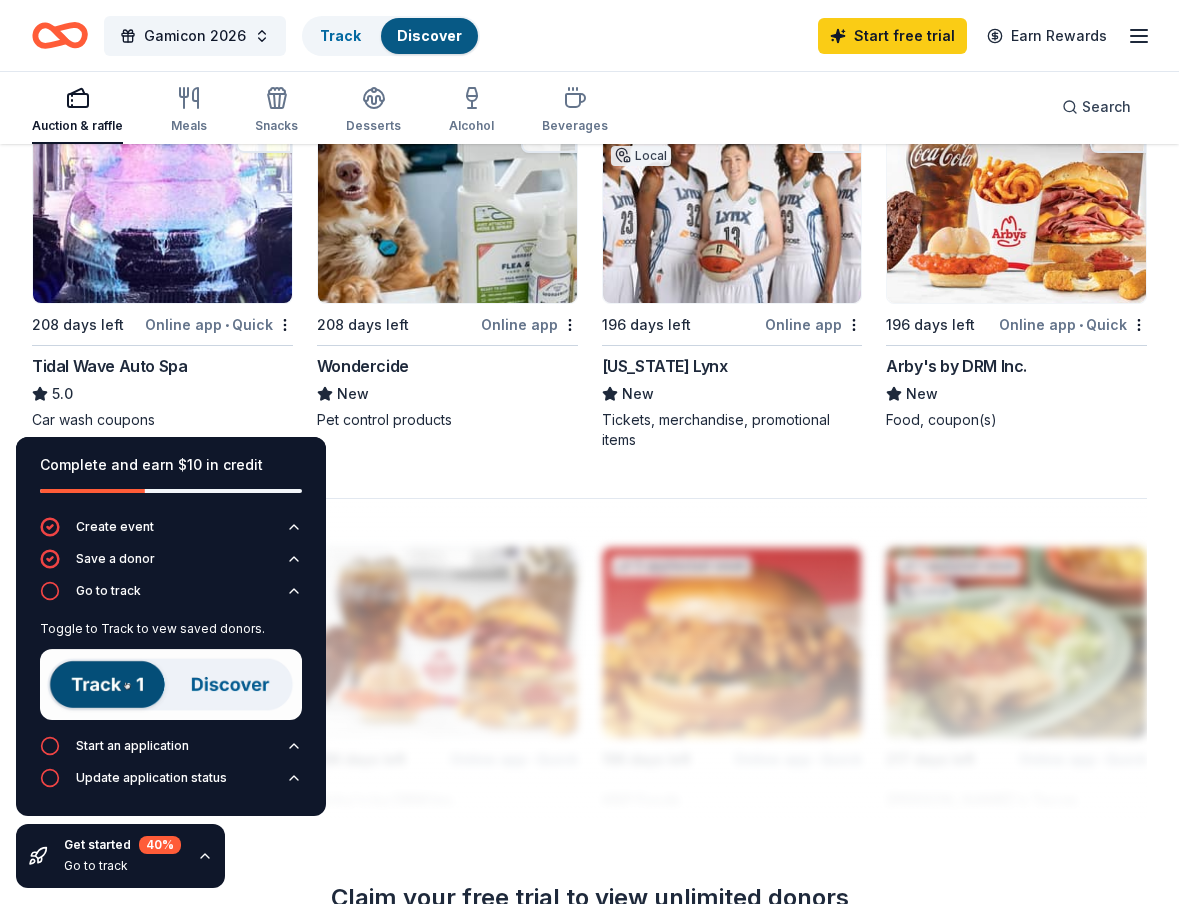 click 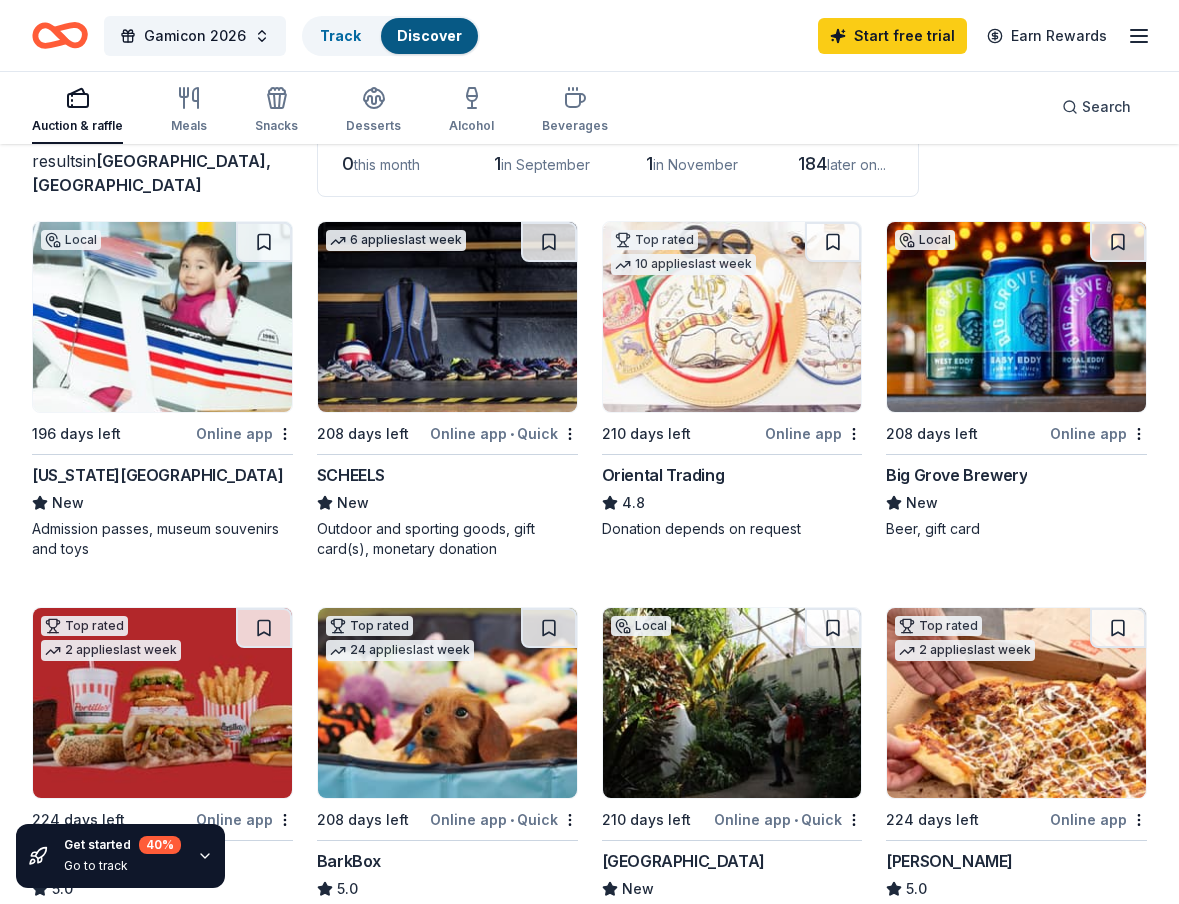 scroll, scrollTop: 100, scrollLeft: 0, axis: vertical 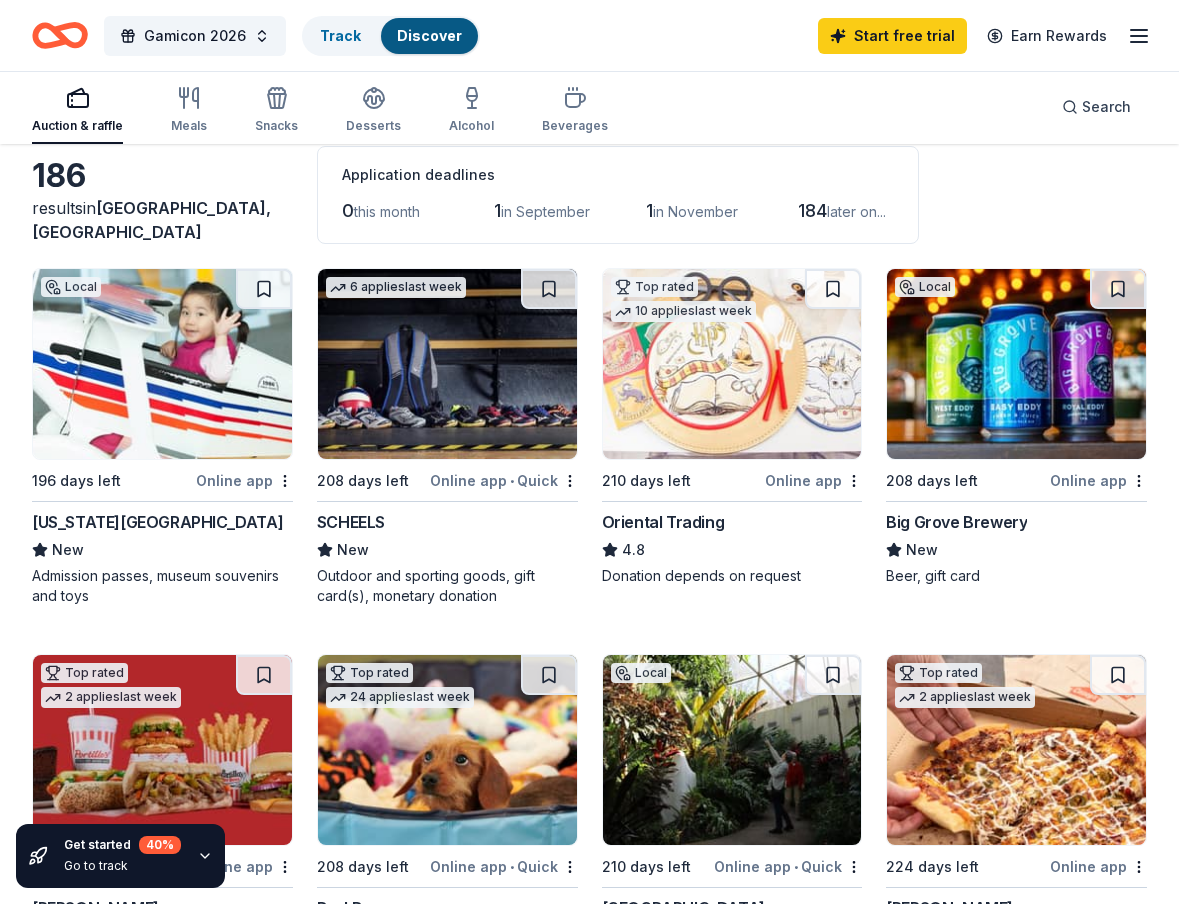 click at bounding box center (447, 364) 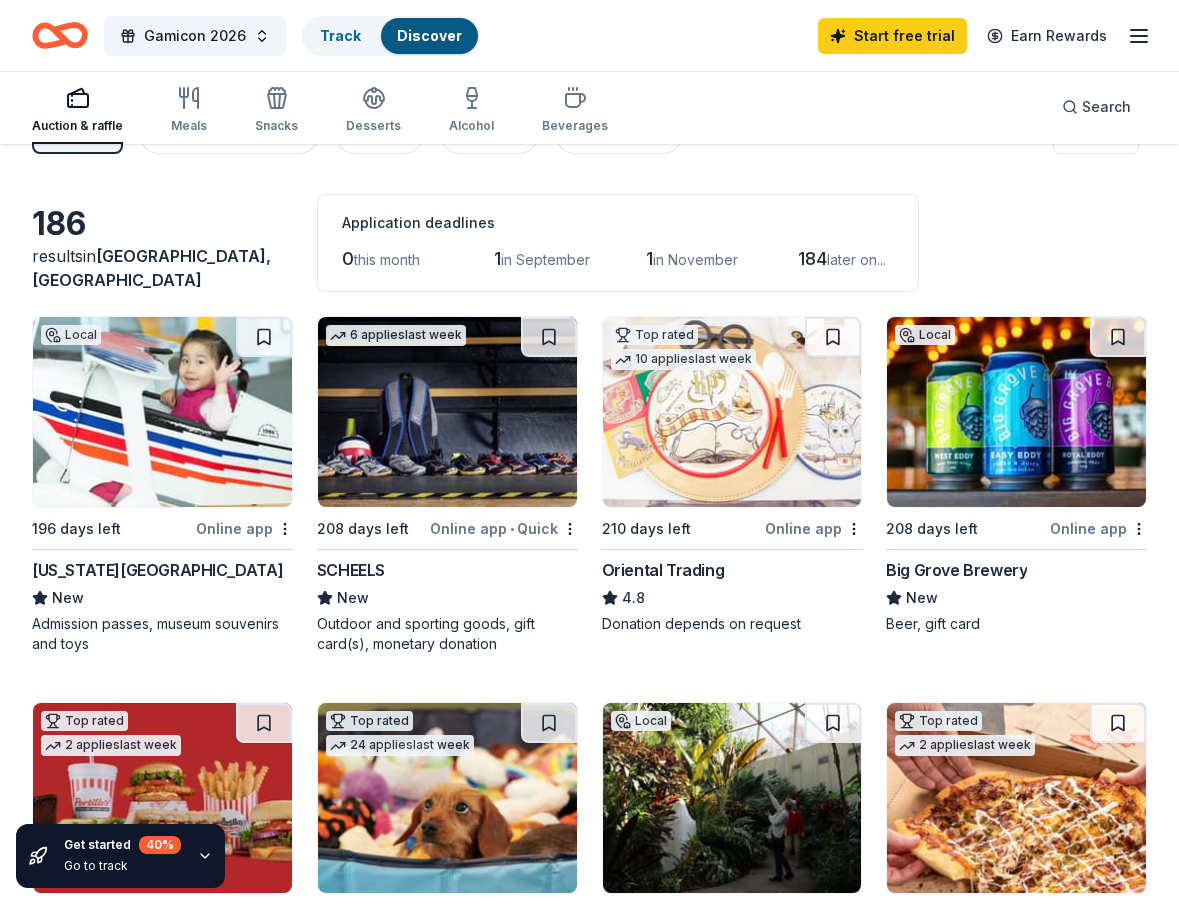 scroll, scrollTop: 0, scrollLeft: 0, axis: both 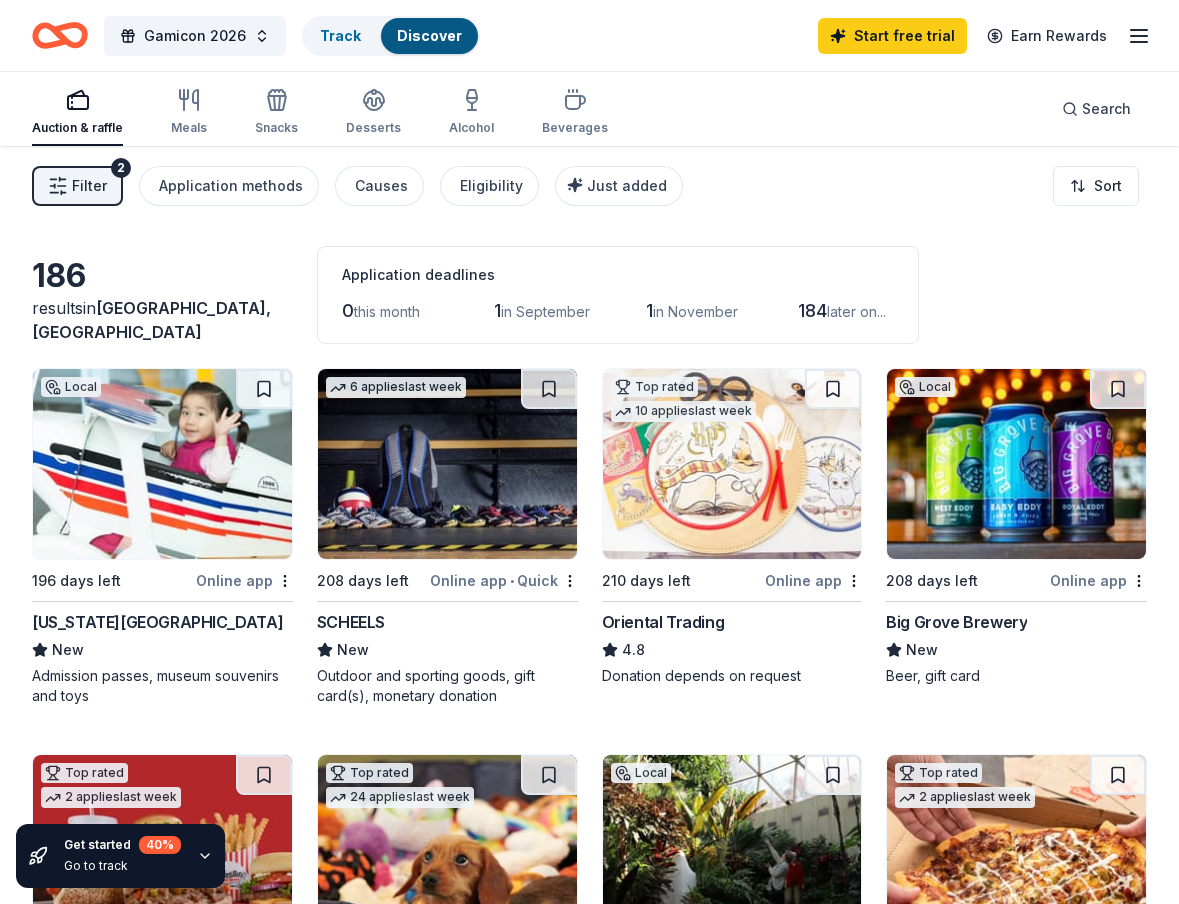 click at bounding box center [732, 464] 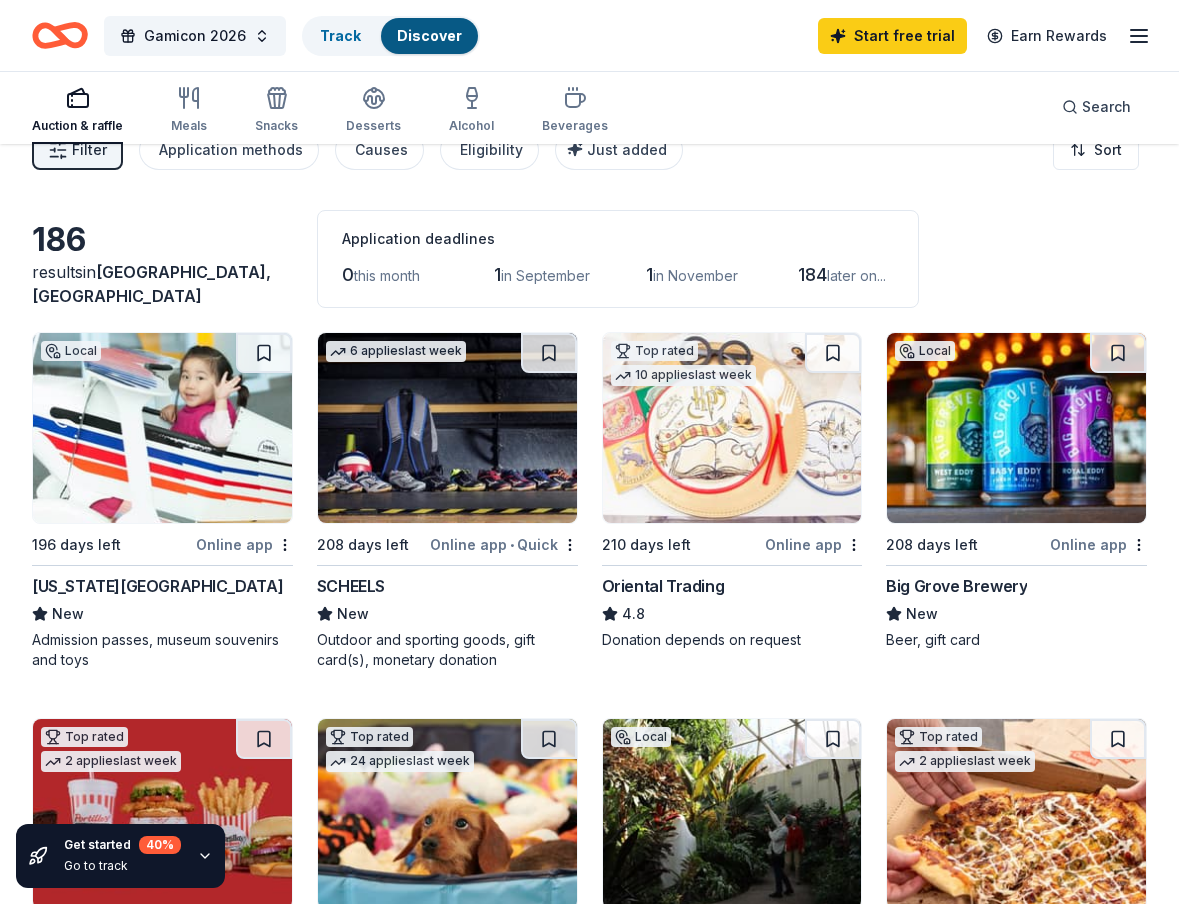 scroll, scrollTop: 0, scrollLeft: 0, axis: both 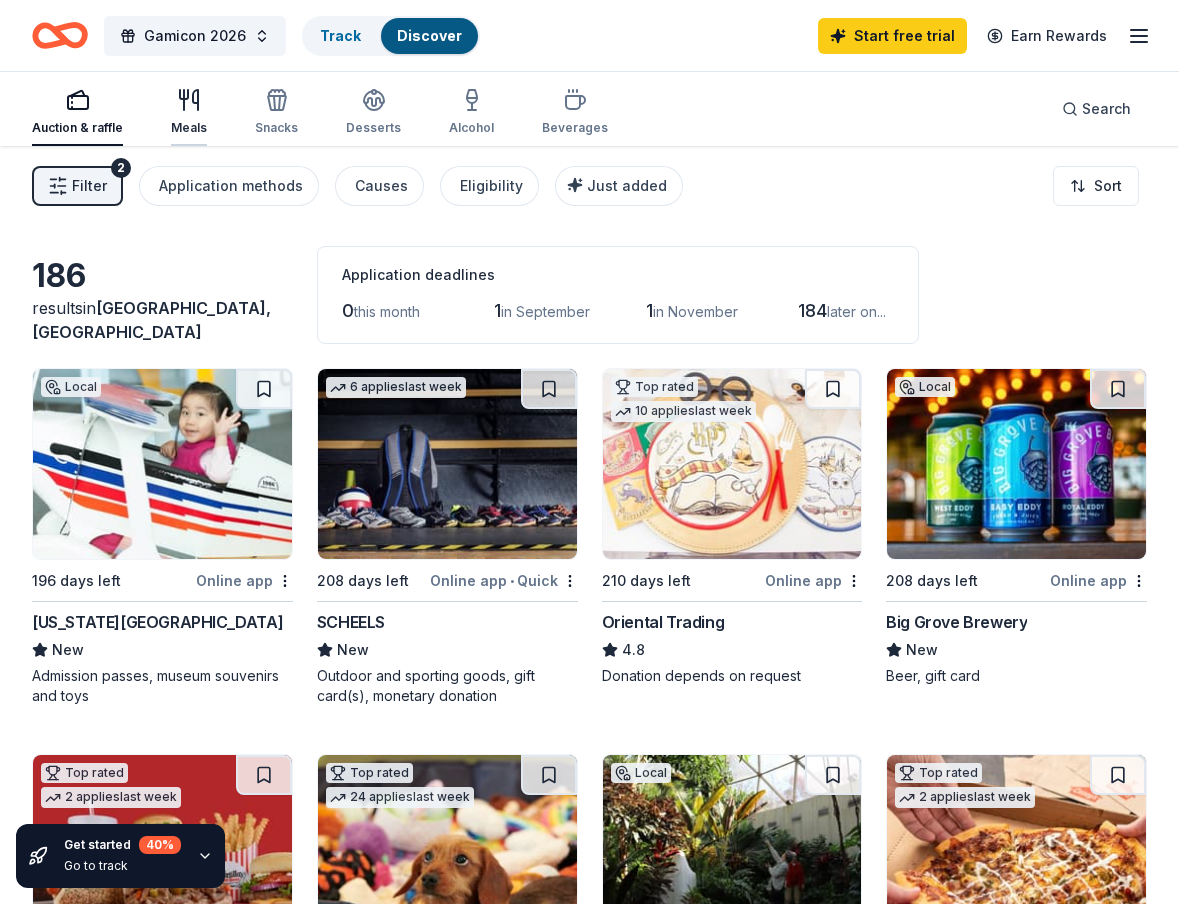 click 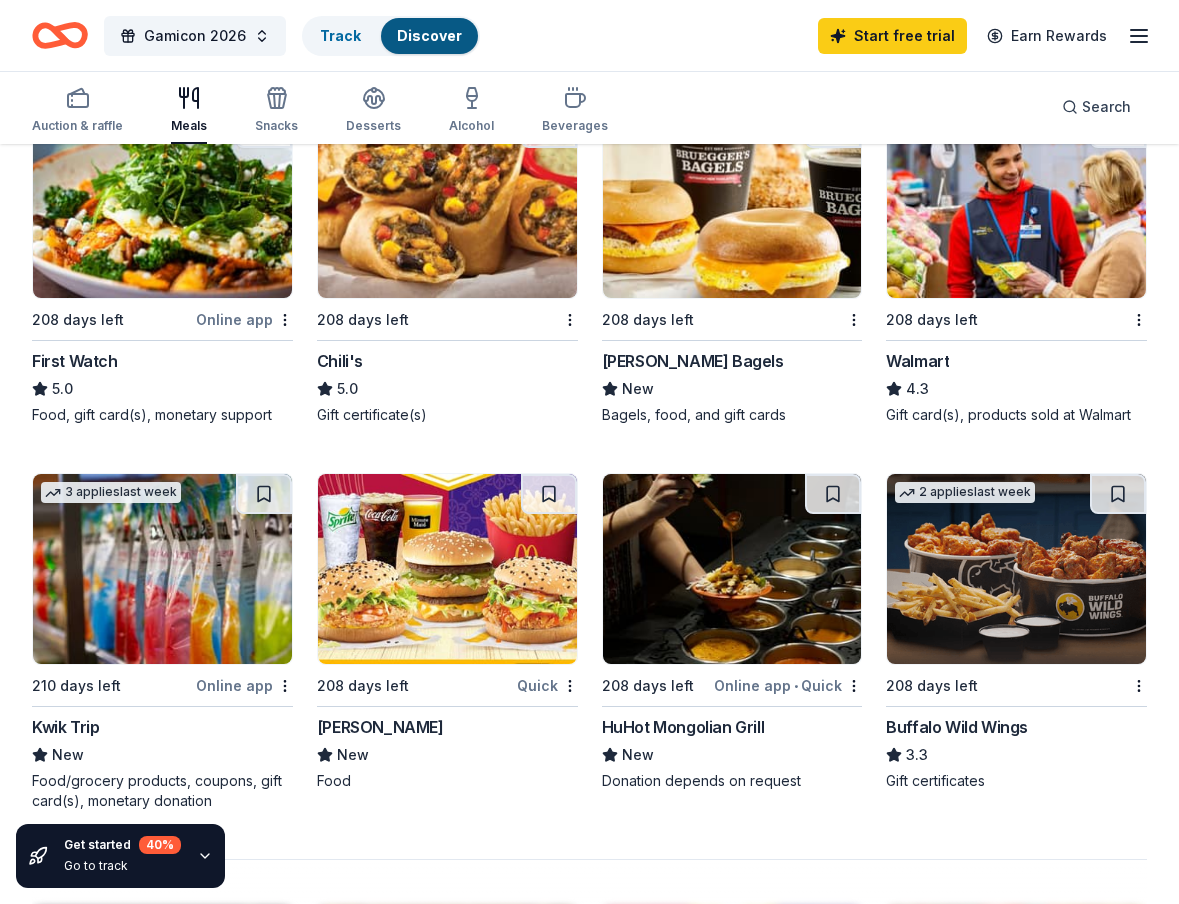 scroll, scrollTop: 1400, scrollLeft: 0, axis: vertical 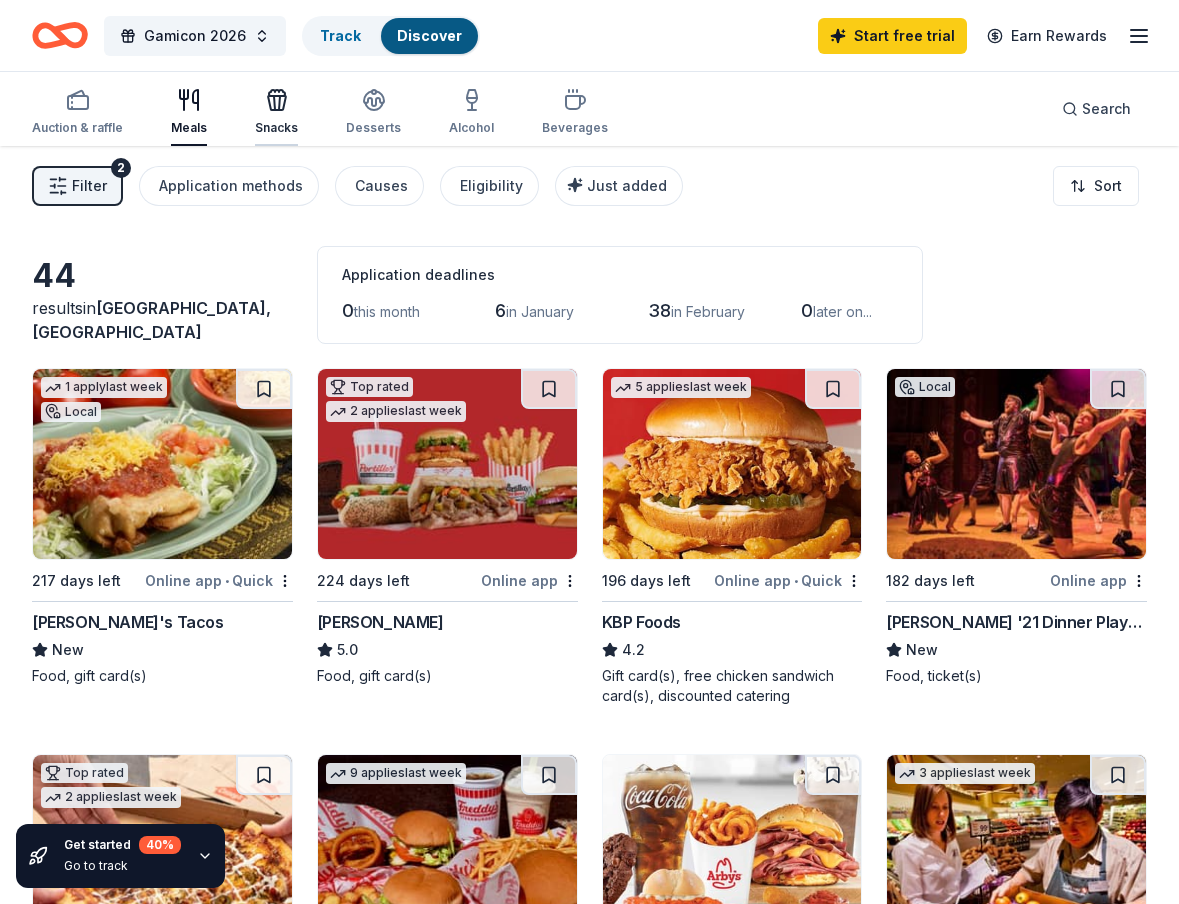 click on "Snacks" at bounding box center [276, 112] 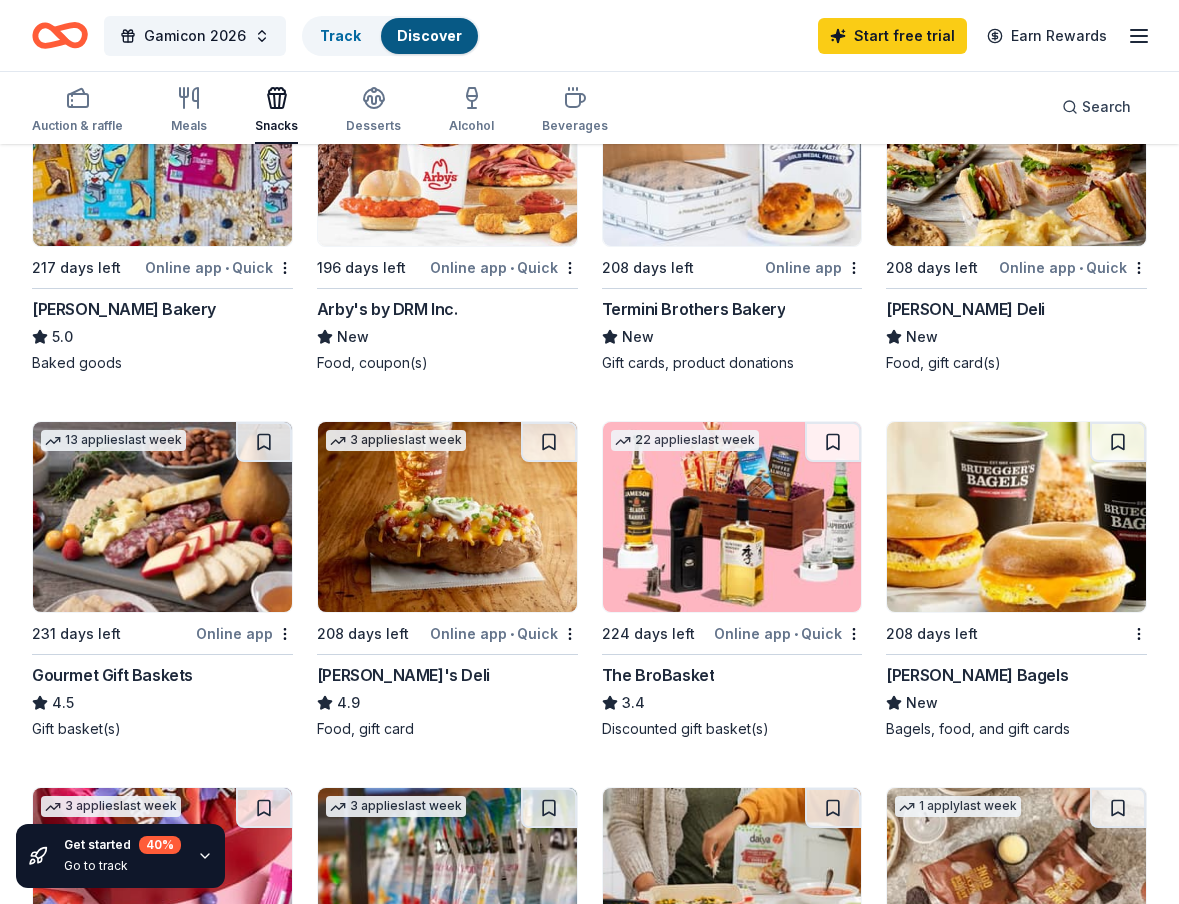 scroll, scrollTop: 700, scrollLeft: 0, axis: vertical 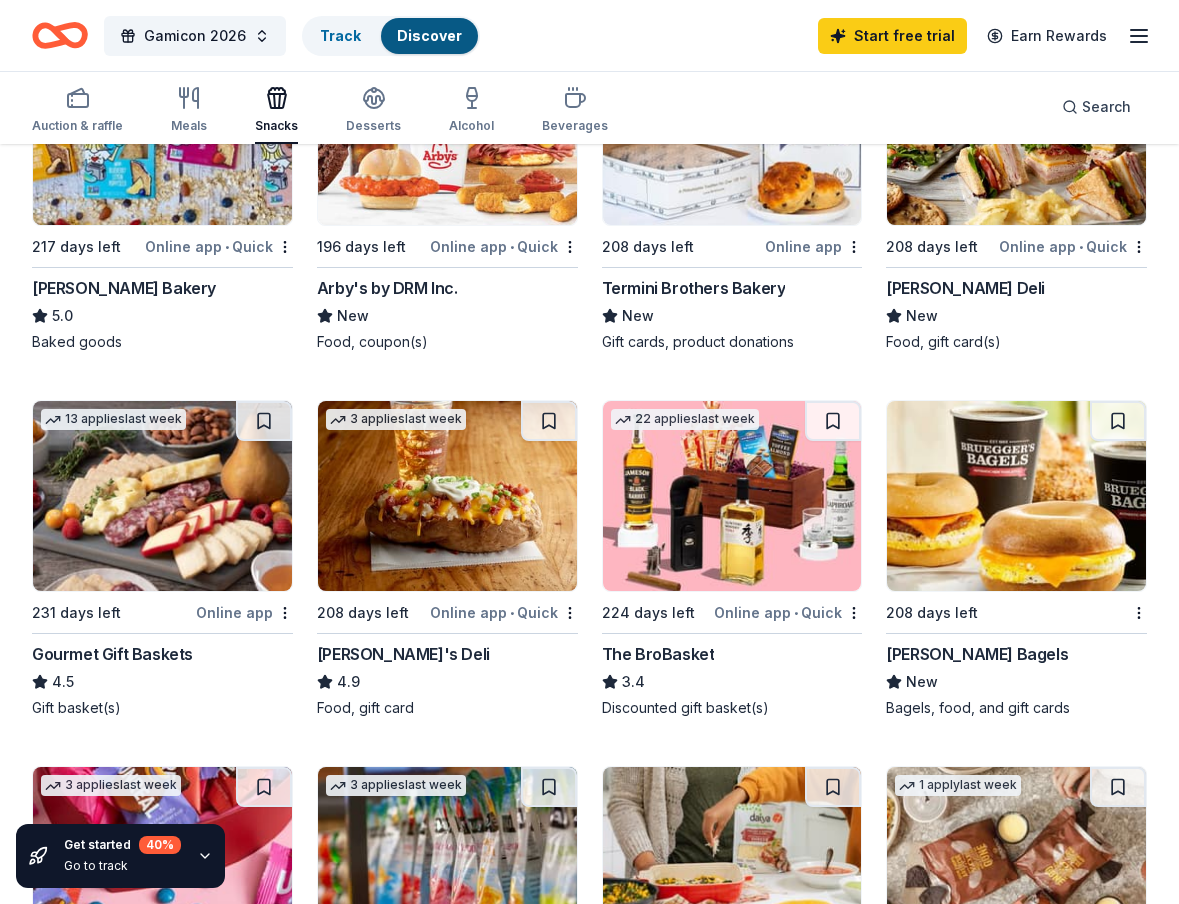 click on "The BroBasket" at bounding box center [658, 654] 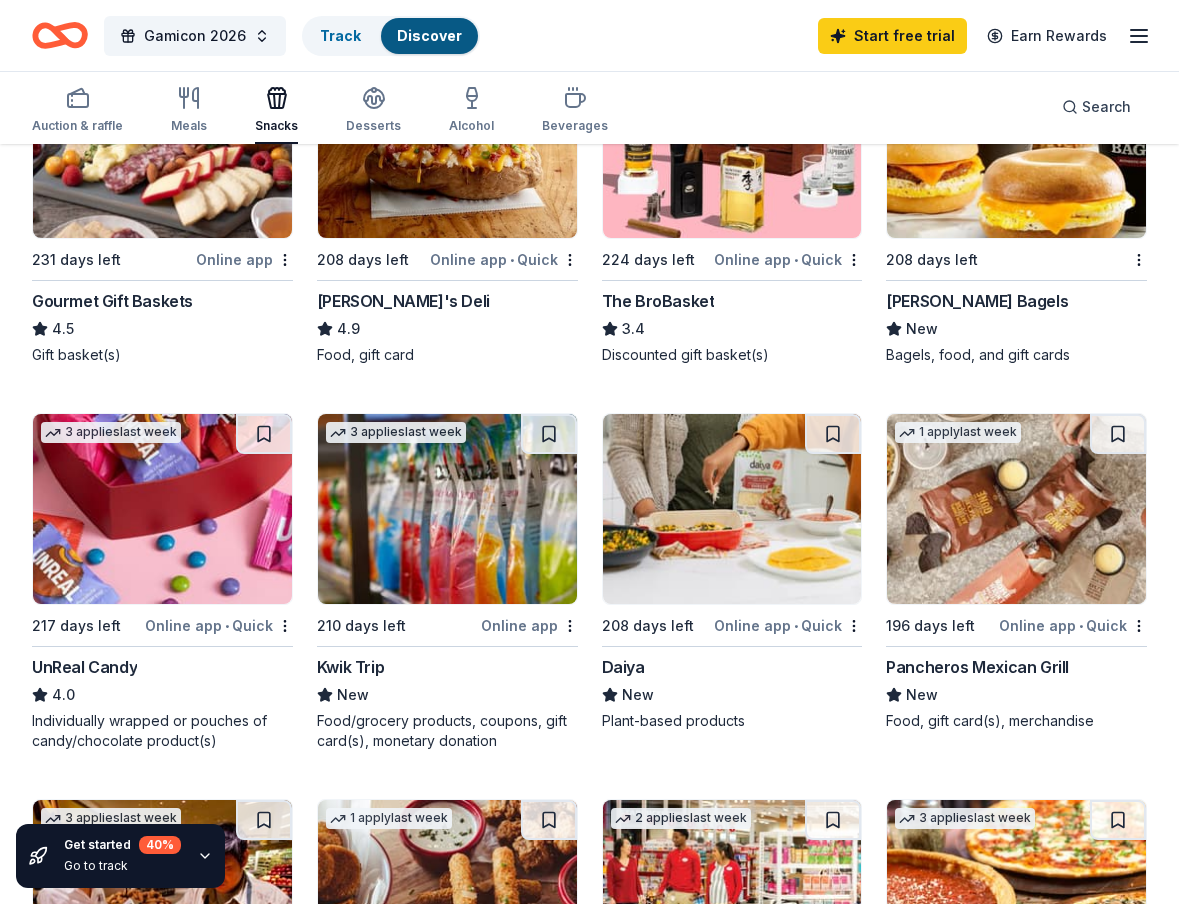 scroll, scrollTop: 1100, scrollLeft: 0, axis: vertical 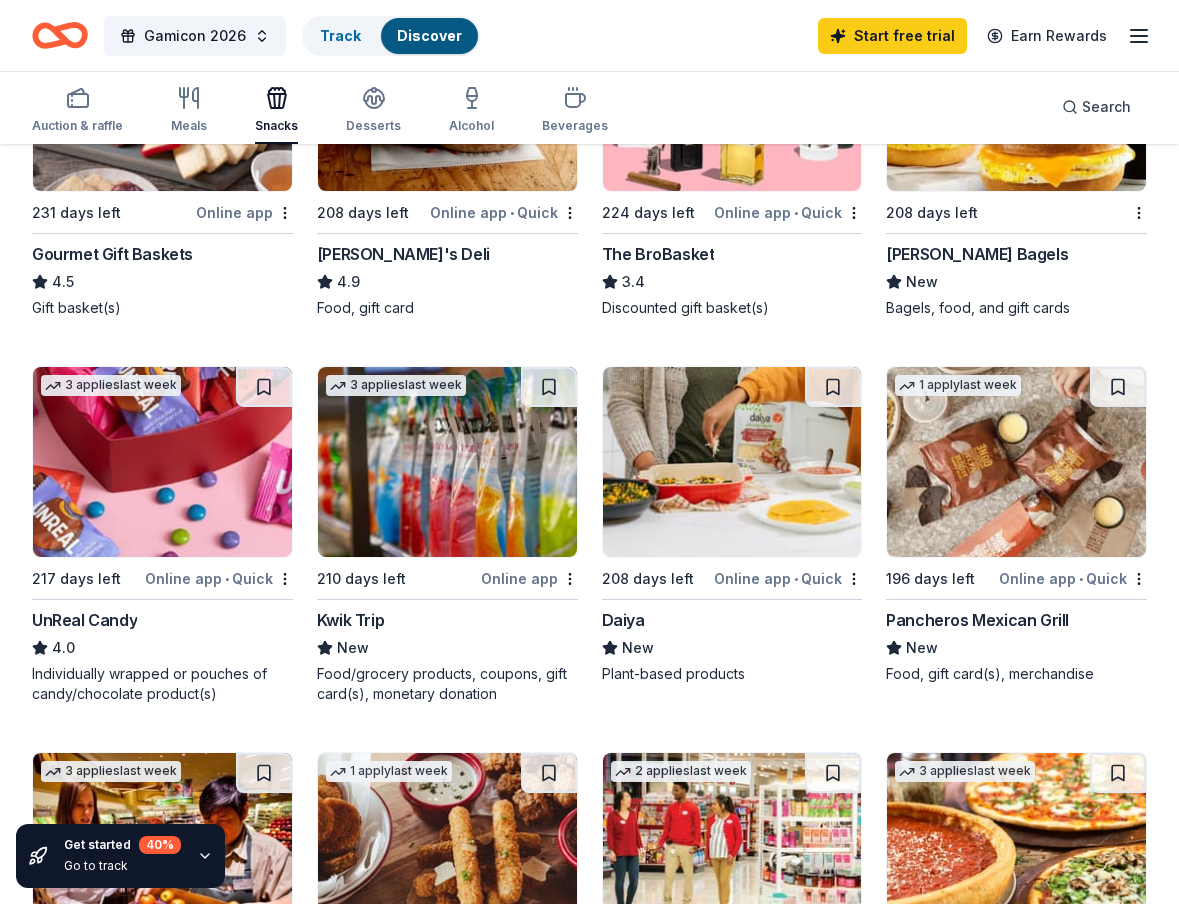 click at bounding box center [447, 462] 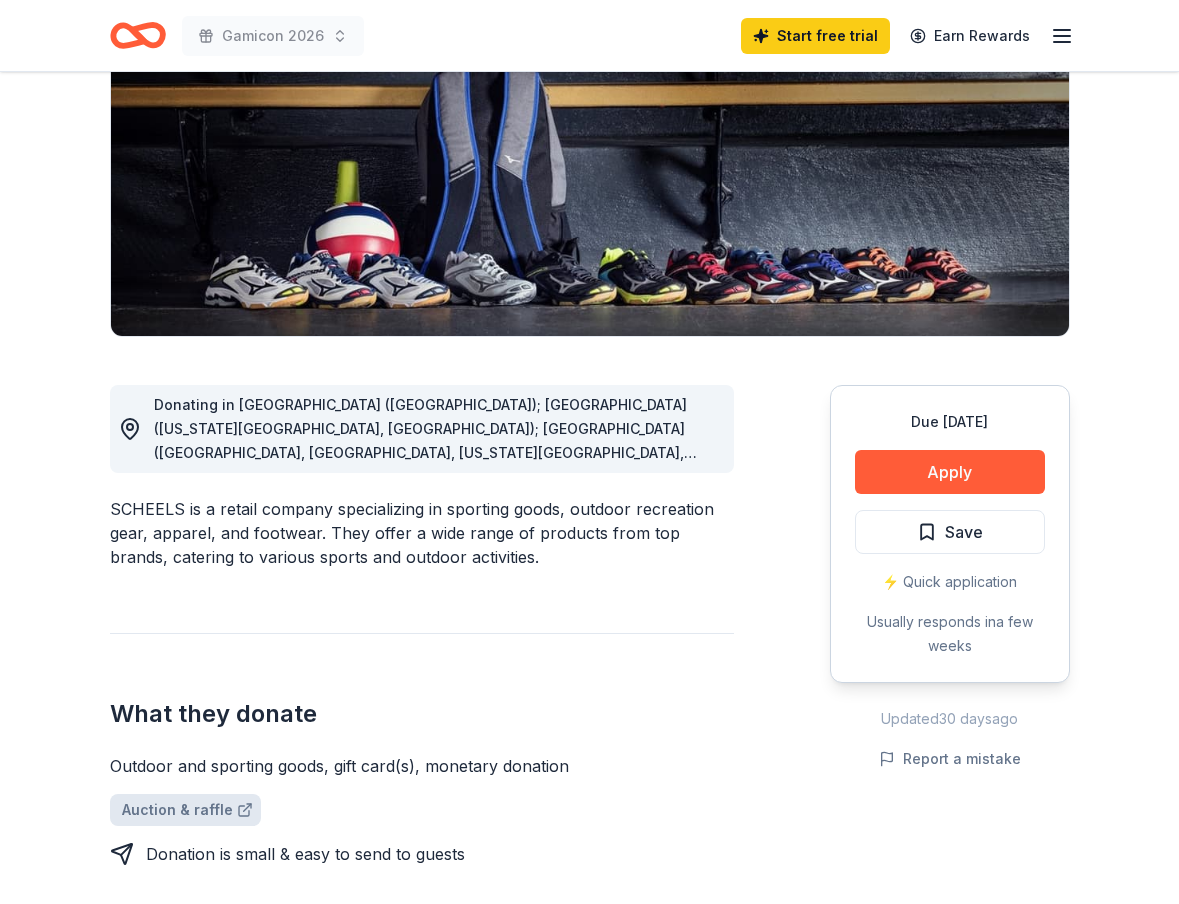 scroll, scrollTop: 0, scrollLeft: 0, axis: both 